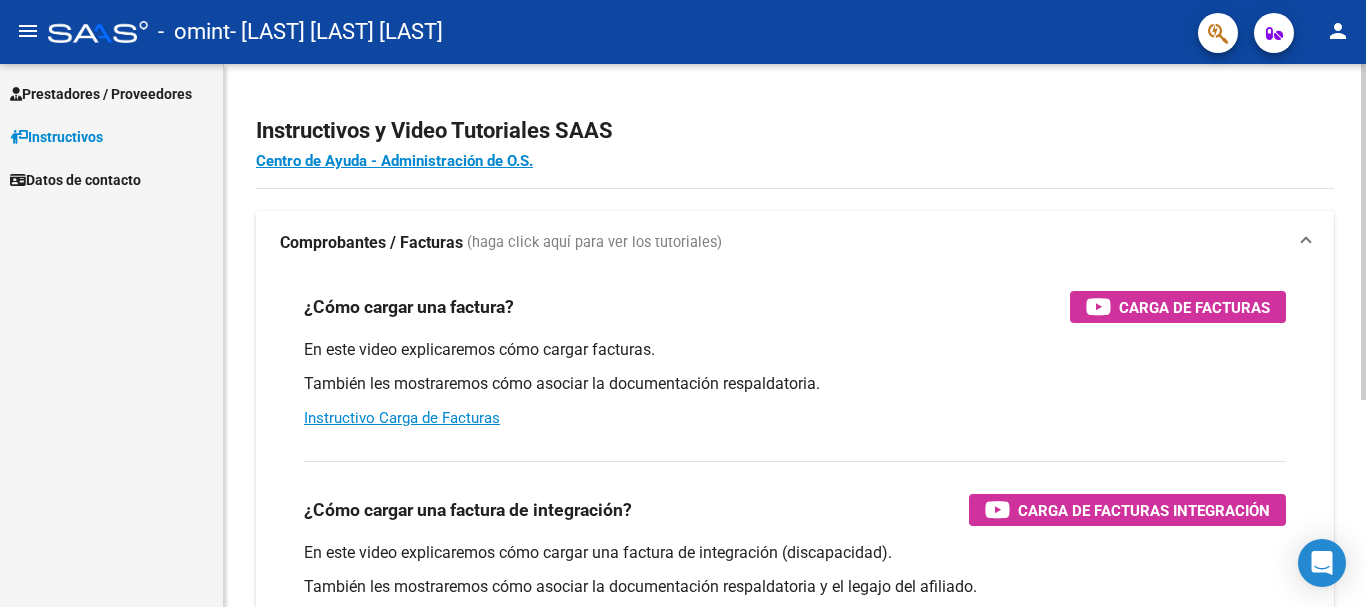 scroll, scrollTop: 0, scrollLeft: 0, axis: both 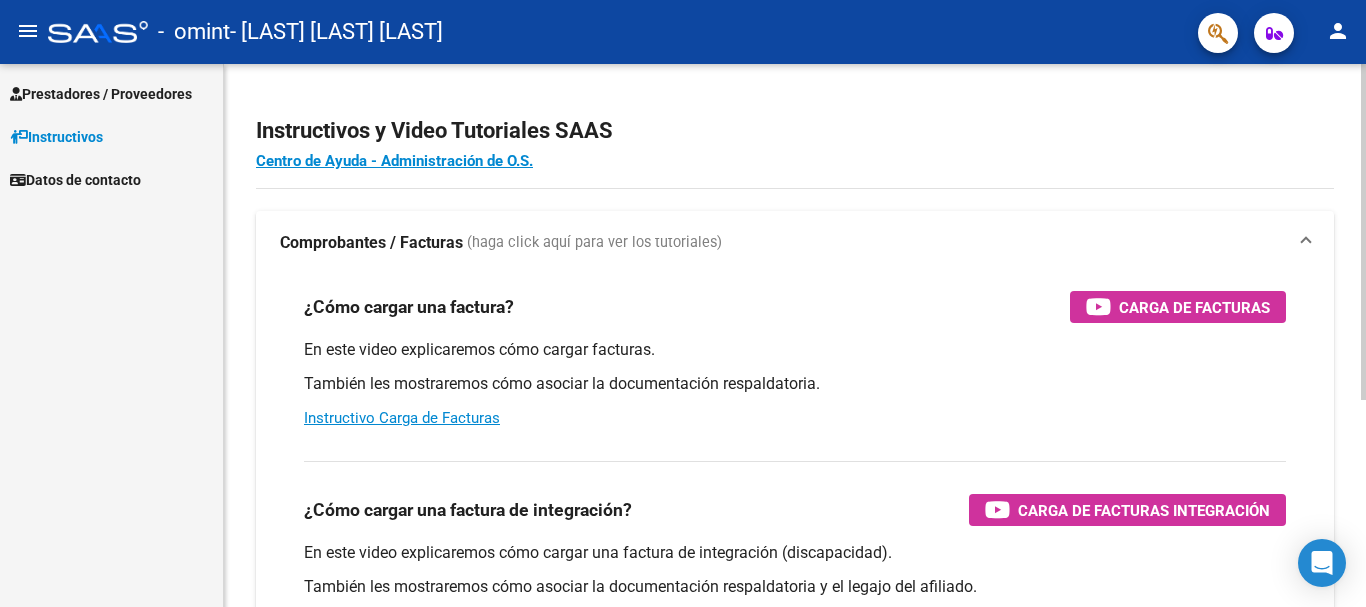 drag, startPoint x: 1173, startPoint y: 0, endPoint x: 801, endPoint y: 83, distance: 381.14694 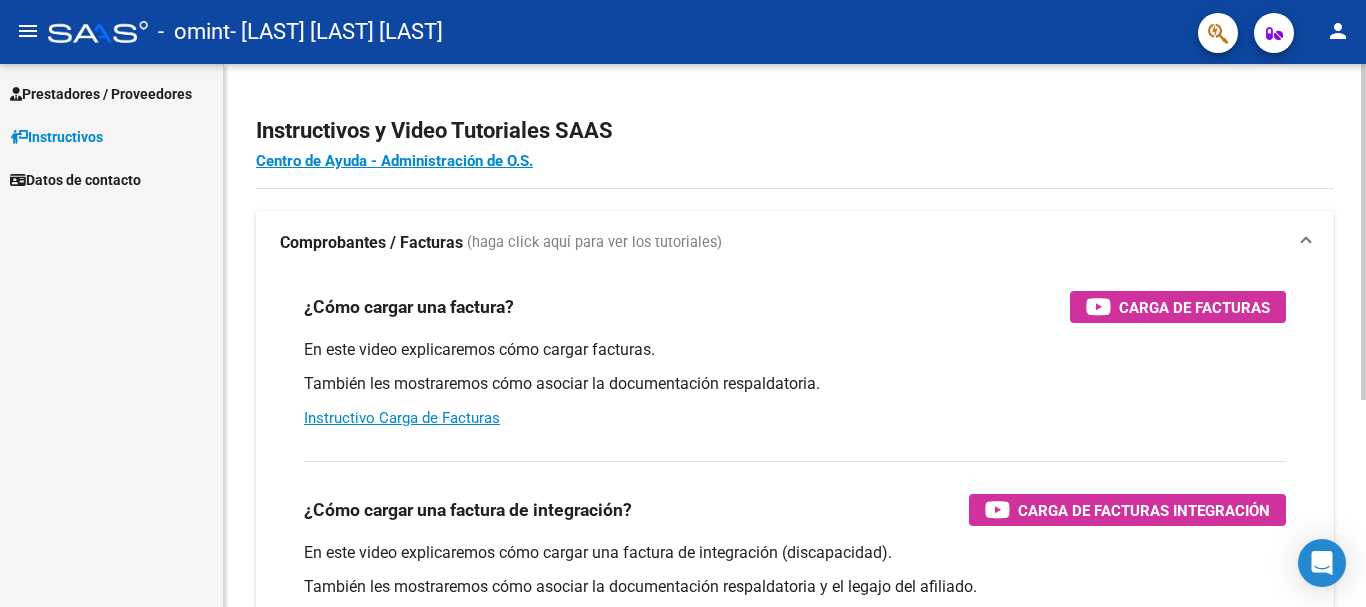 click on "(haga click aquí para ver los tutoriales)" at bounding box center (594, 243) 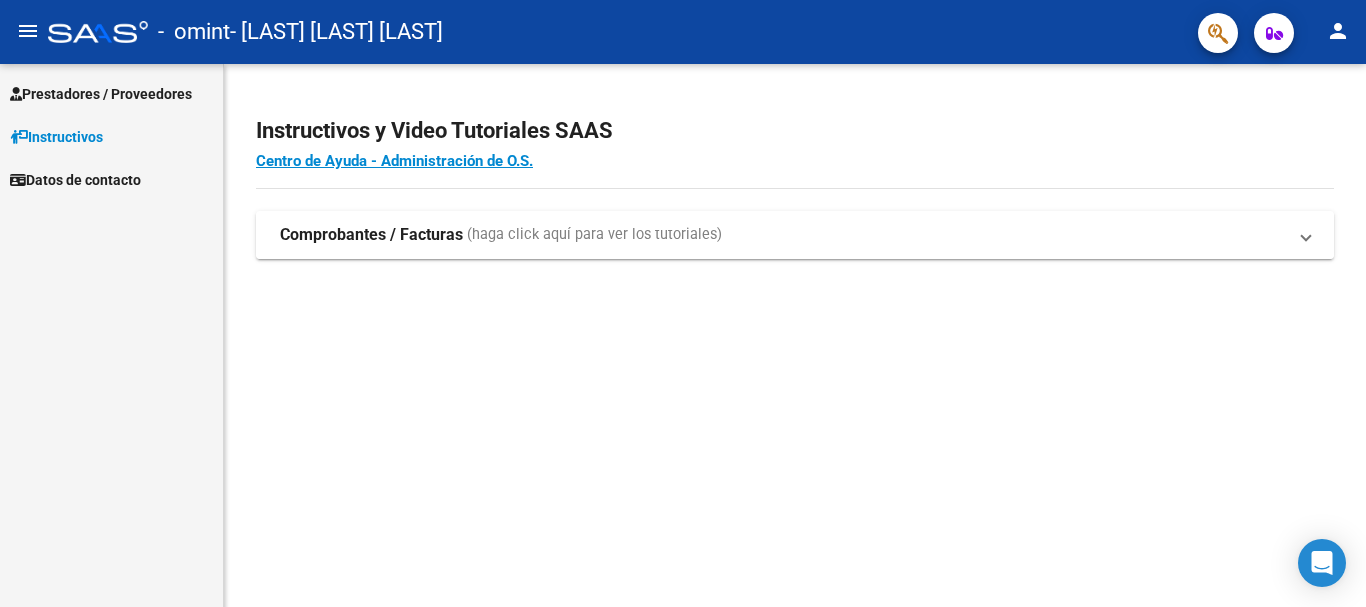 click on "(haga click aquí para ver los tutoriales)" at bounding box center (594, 235) 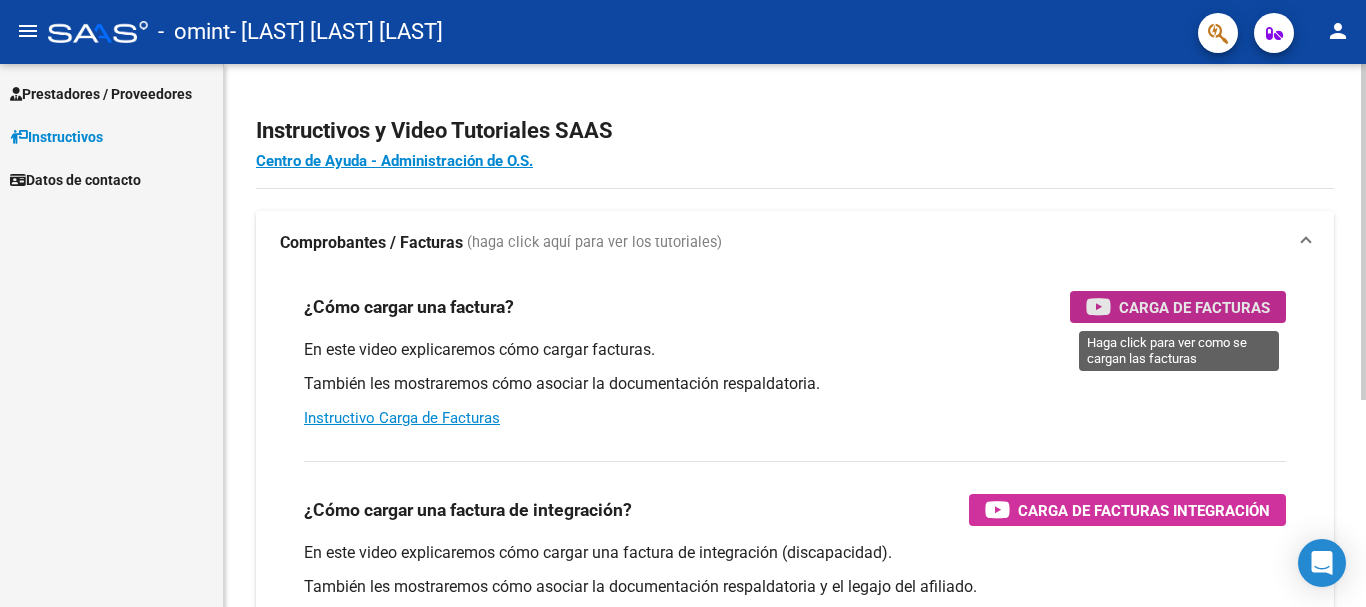 click on "Carga de Facturas" at bounding box center (1194, 307) 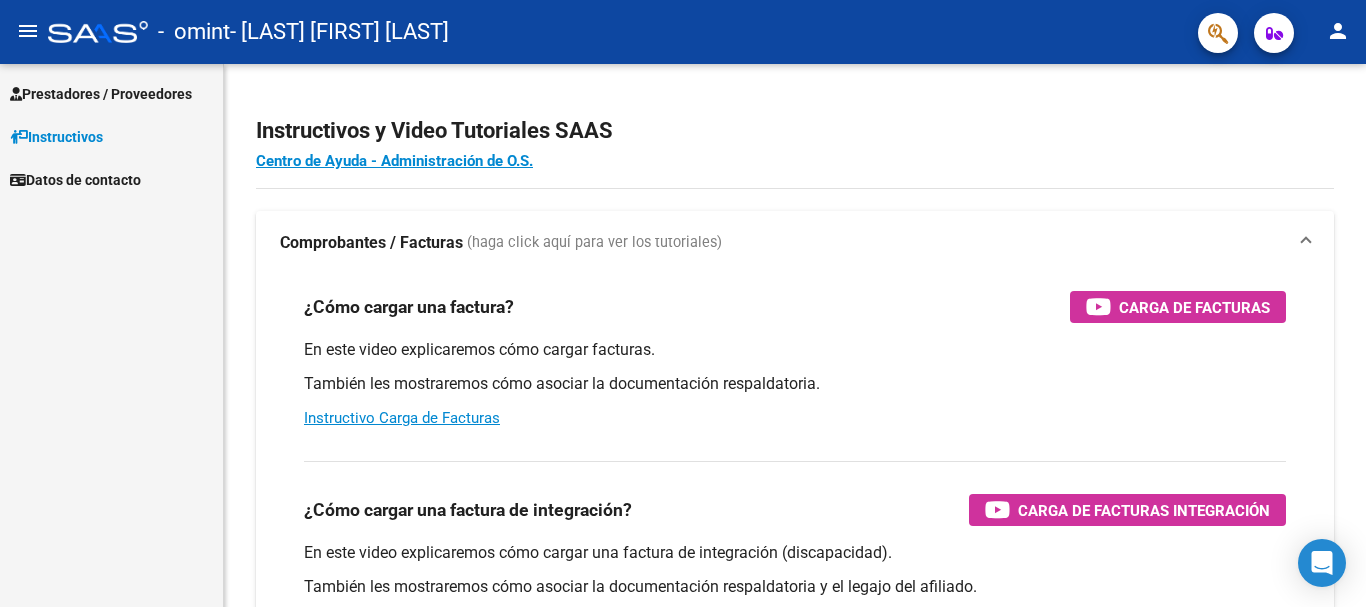 scroll, scrollTop: 0, scrollLeft: 0, axis: both 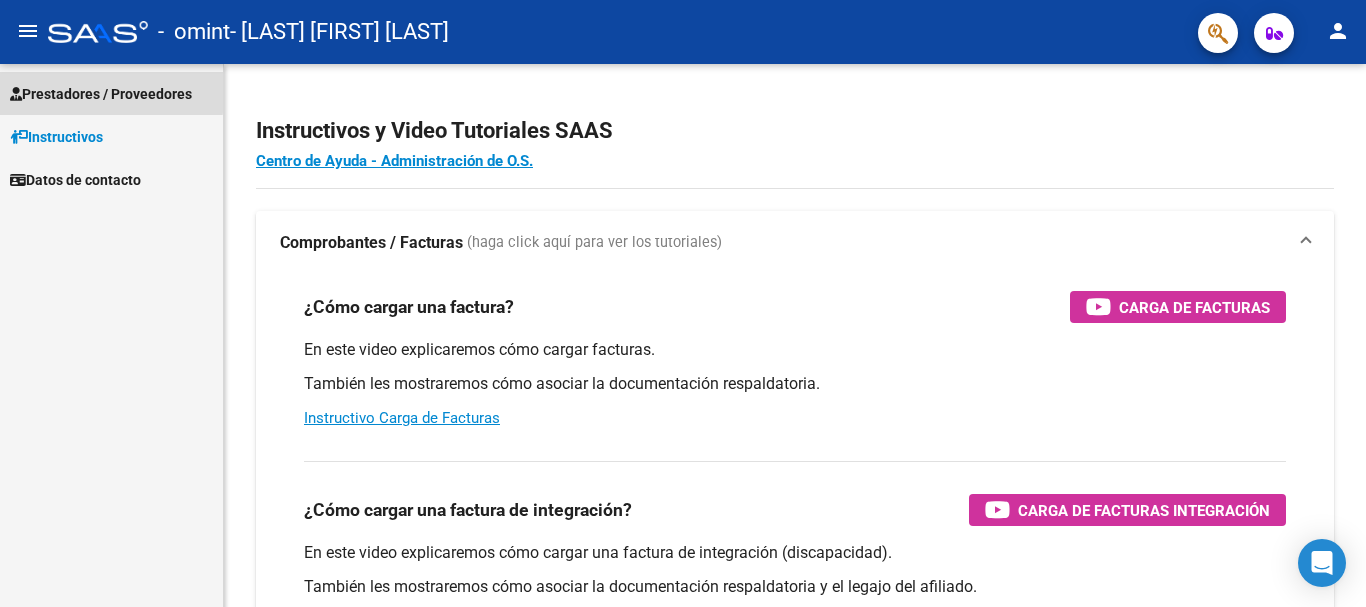 click on "Prestadores / Proveedores" at bounding box center (101, 94) 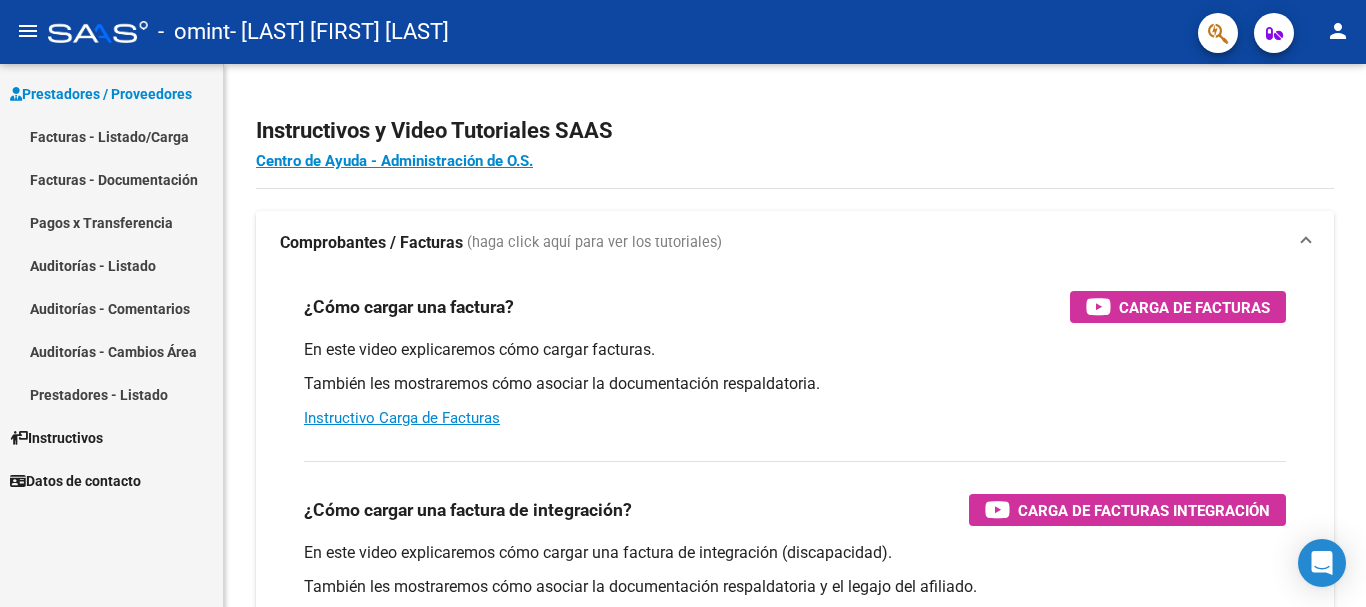 click on "Facturas - Listado/Carga" at bounding box center [111, 136] 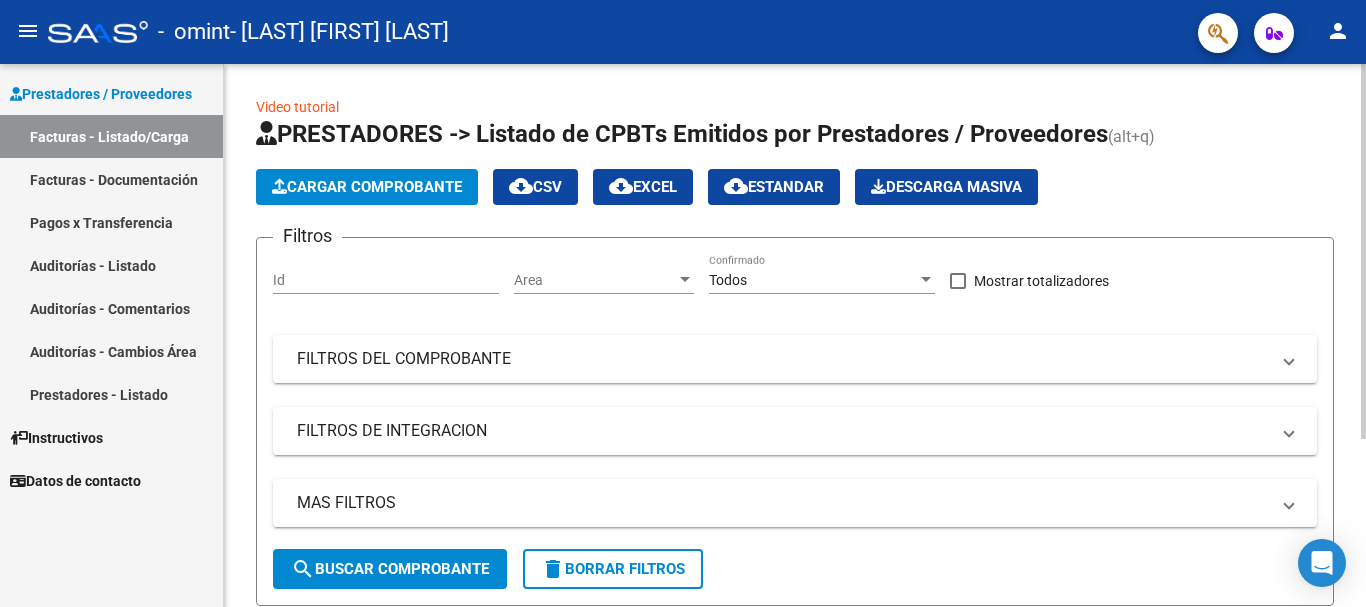 click on "Cargar Comprobante" 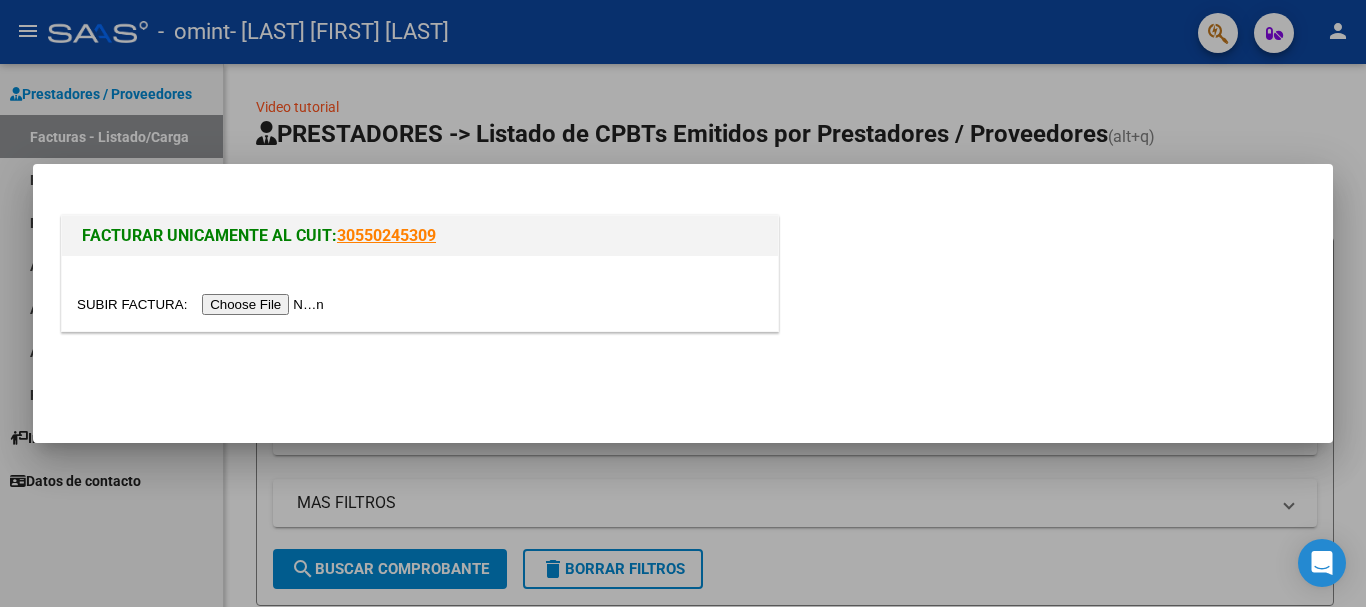 click at bounding box center [203, 304] 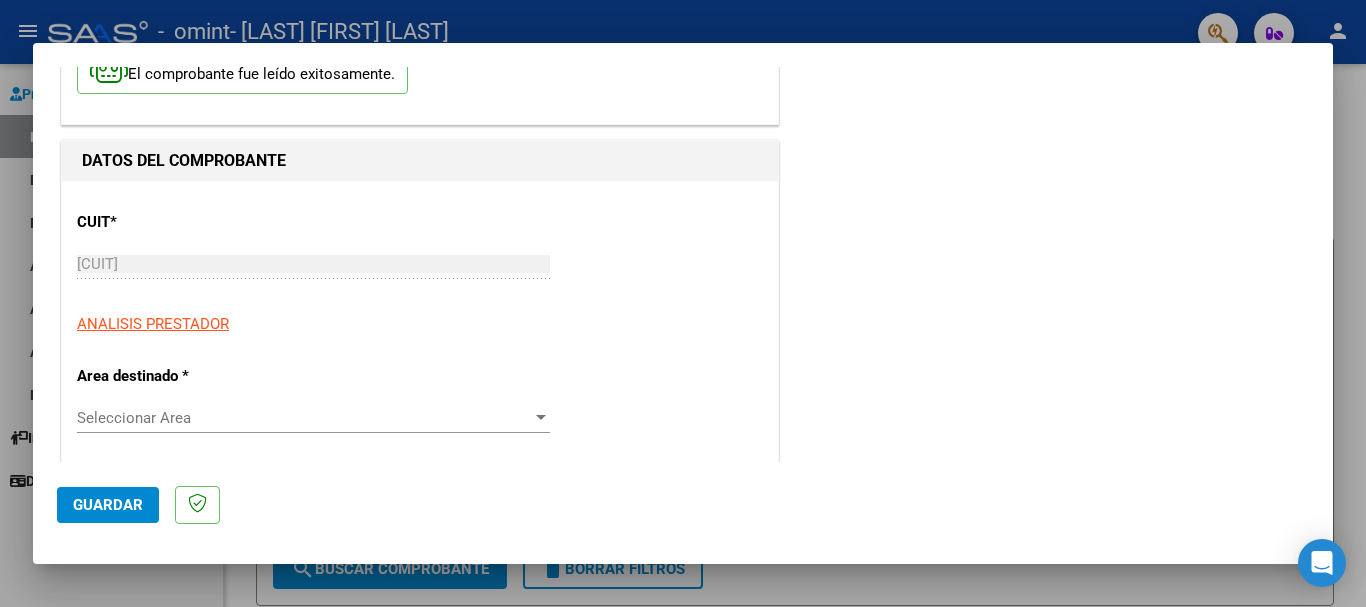 click on "CUIT  *   [CUIT] Ingresar CUIT  ANALISIS PRESTADOR  Area destinado * Seleccionar Area Seleccionar Area  Comprobante Tipo * Factura A Seleccionar Tipo Punto de Venta  *   6 Ingresar el Nro.  Número  *   1016 Ingresar el Nro.  Monto  *   $ 123.706,10 Ingresar el monto  Fecha del Cpbt.  *   [YEAR]-[MONTH]-[DAY] Ingresar la fecha  CAE / CAEA (no ingrese CAI)    75303035947484 Ingresar el CAE o CAEA (no ingrese CAI)  Fecha de Vencimiento    Ingresar la fecha  Ref. Externa    Ingresar la ref.  N° Liquidación    Ingresar el N° Liquidación" at bounding box center [420, 814] 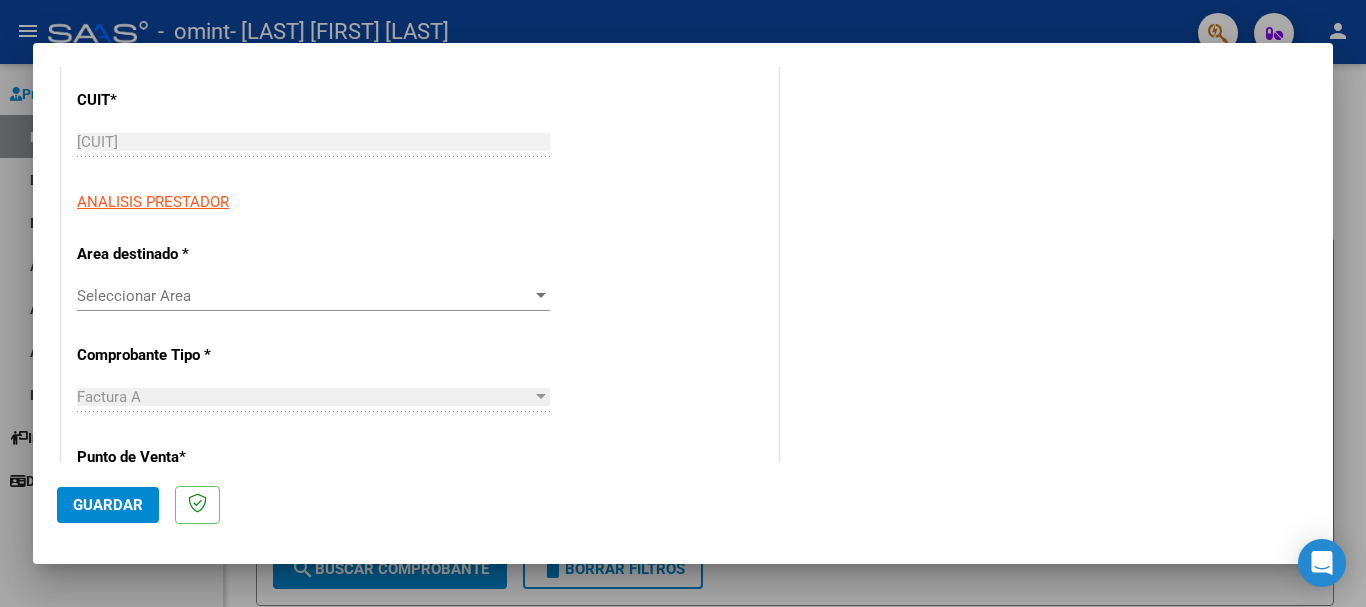 scroll, scrollTop: 261, scrollLeft: 0, axis: vertical 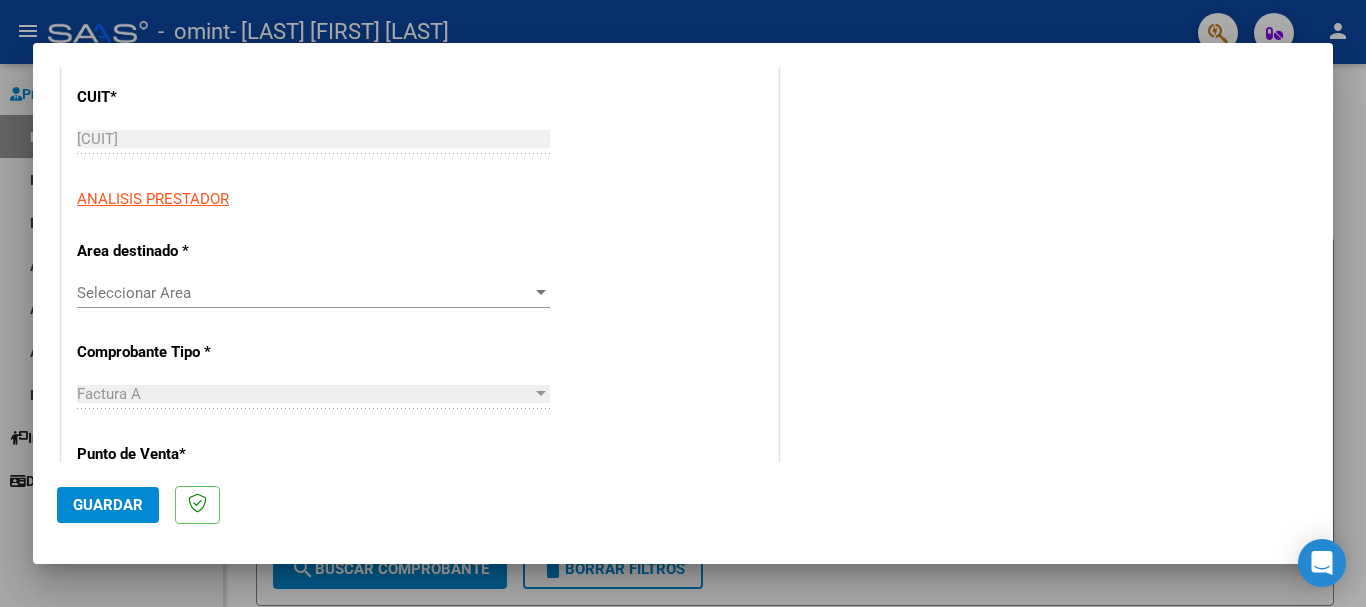 drag, startPoint x: 153, startPoint y: 394, endPoint x: 168, endPoint y: 368, distance: 30.016663 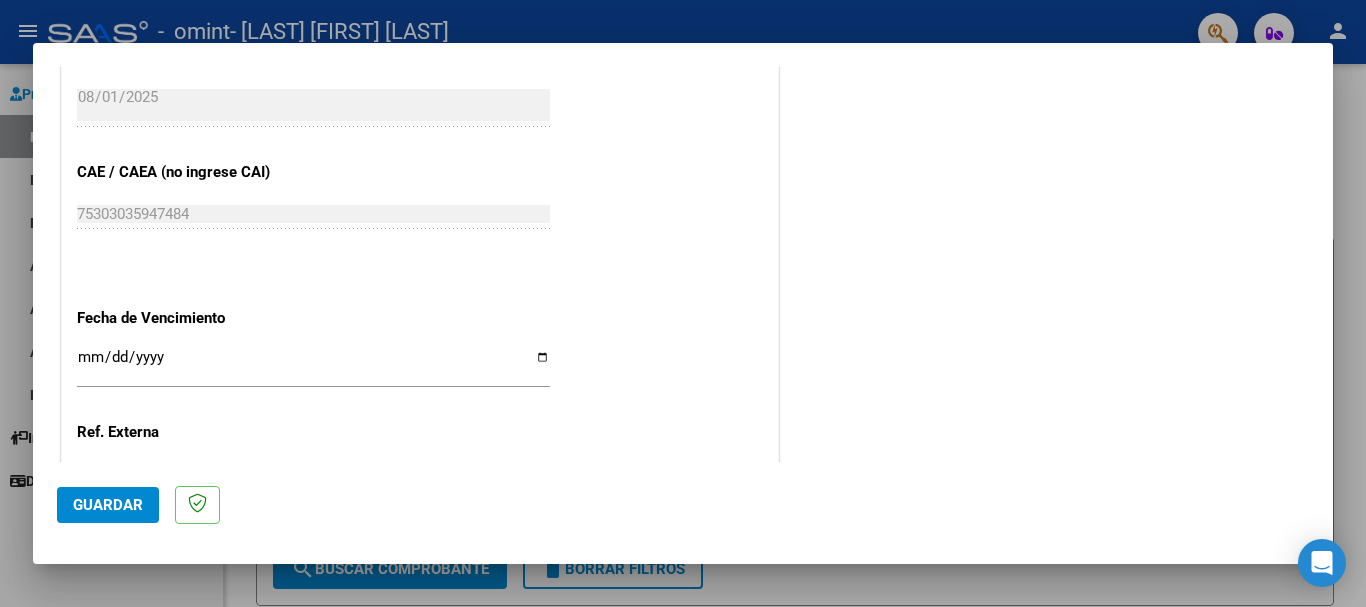 scroll, scrollTop: 961, scrollLeft: 0, axis: vertical 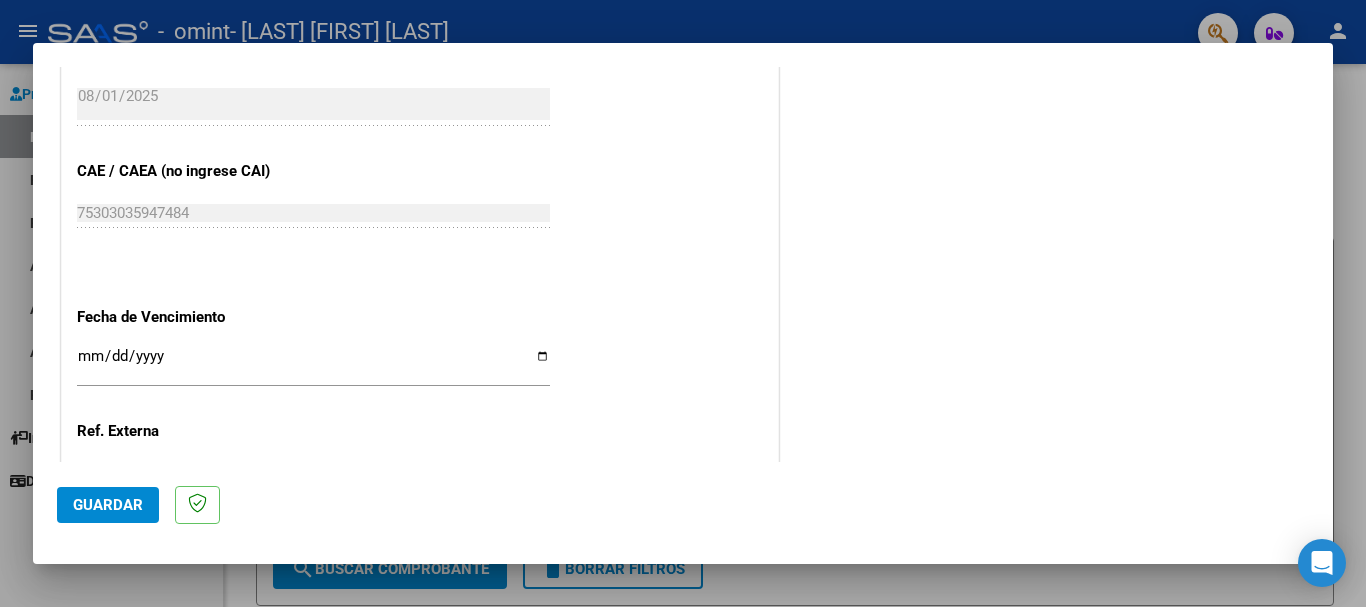 click on "Ingresar la fecha" at bounding box center (313, 364) 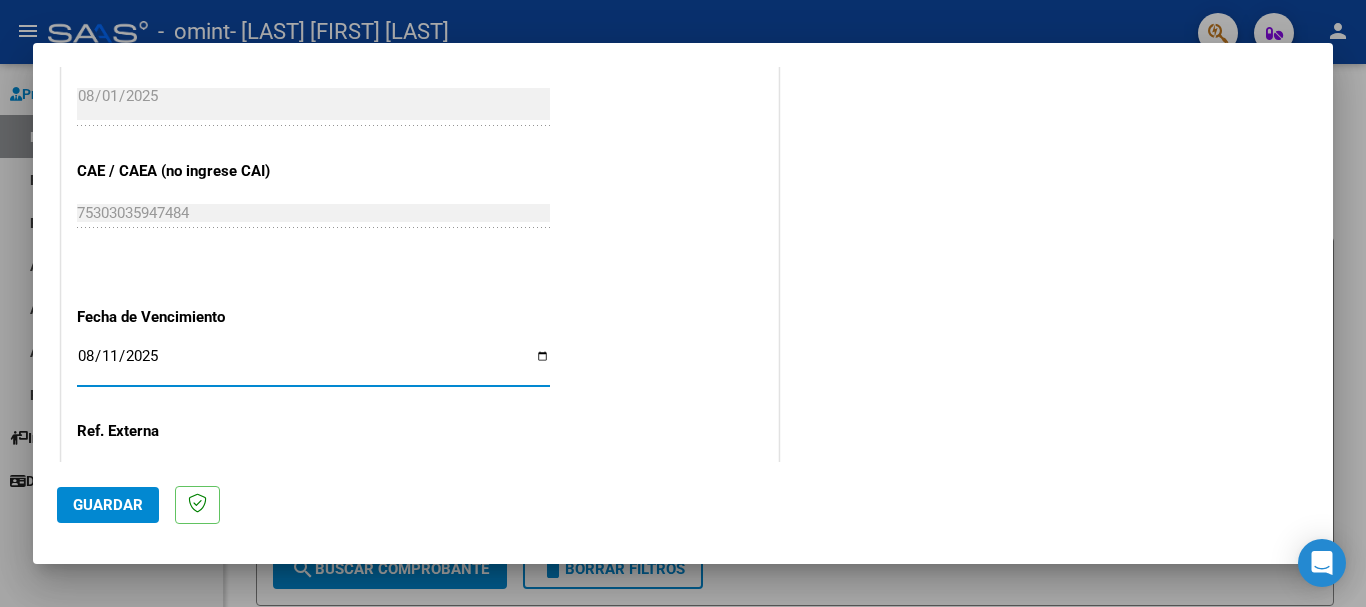type on "2025-08-11" 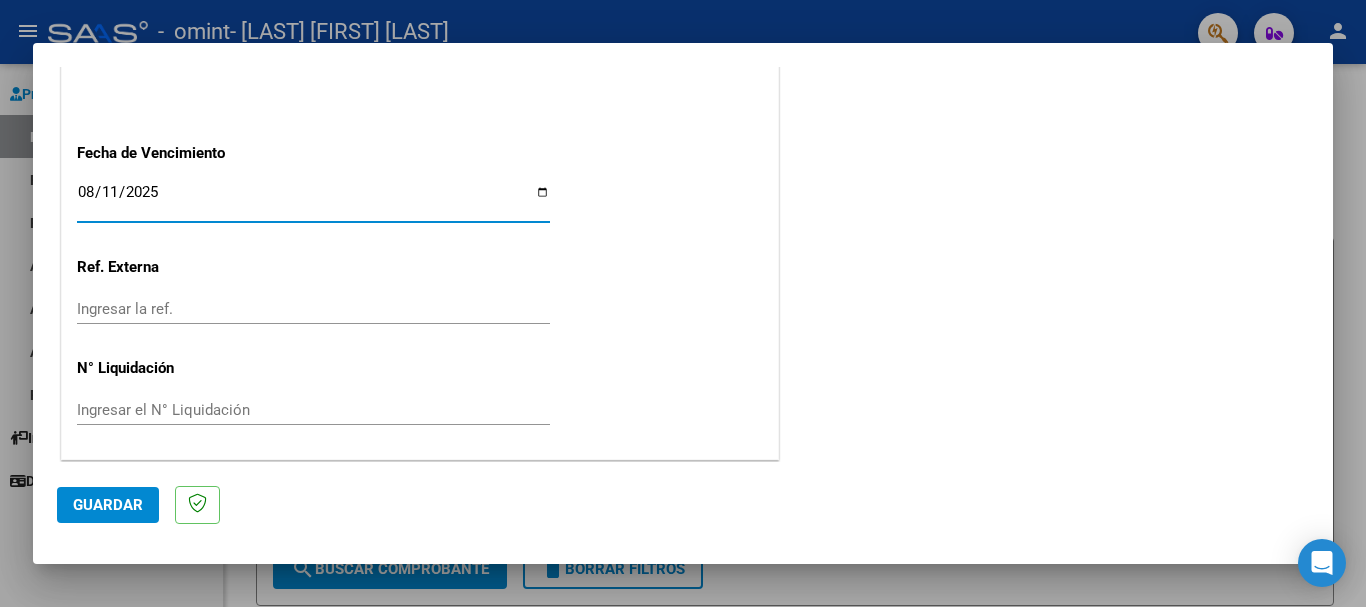 scroll, scrollTop: 1127, scrollLeft: 0, axis: vertical 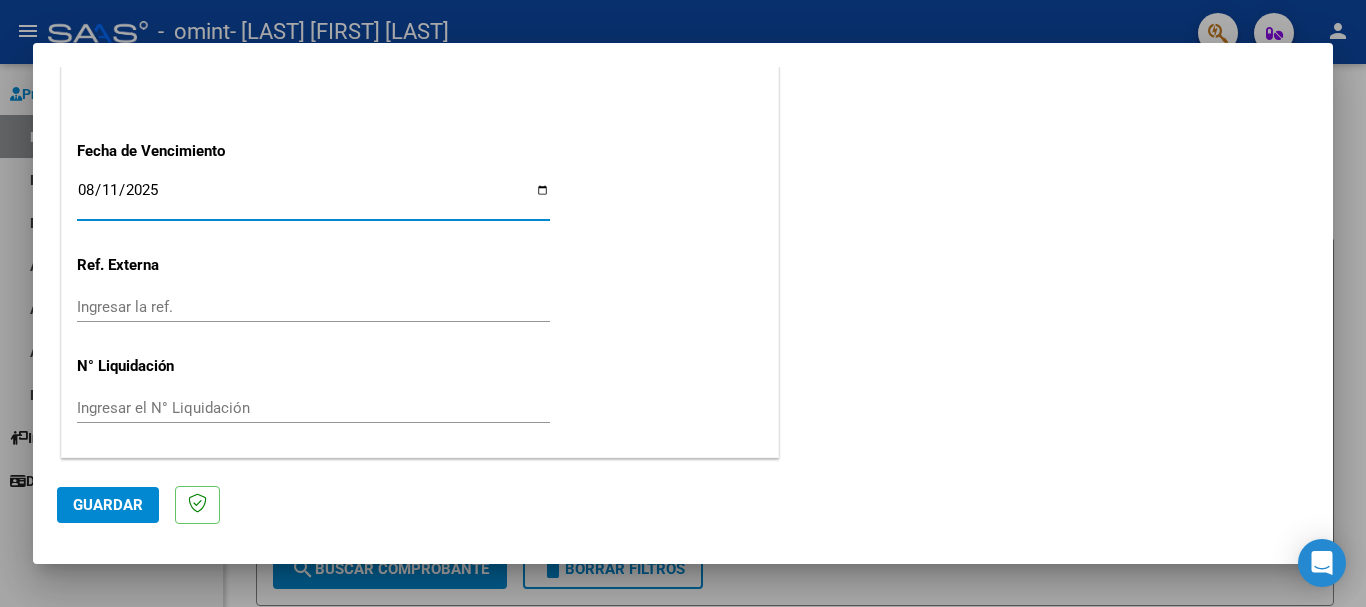 click on "Ingresar la ref." at bounding box center [313, 307] 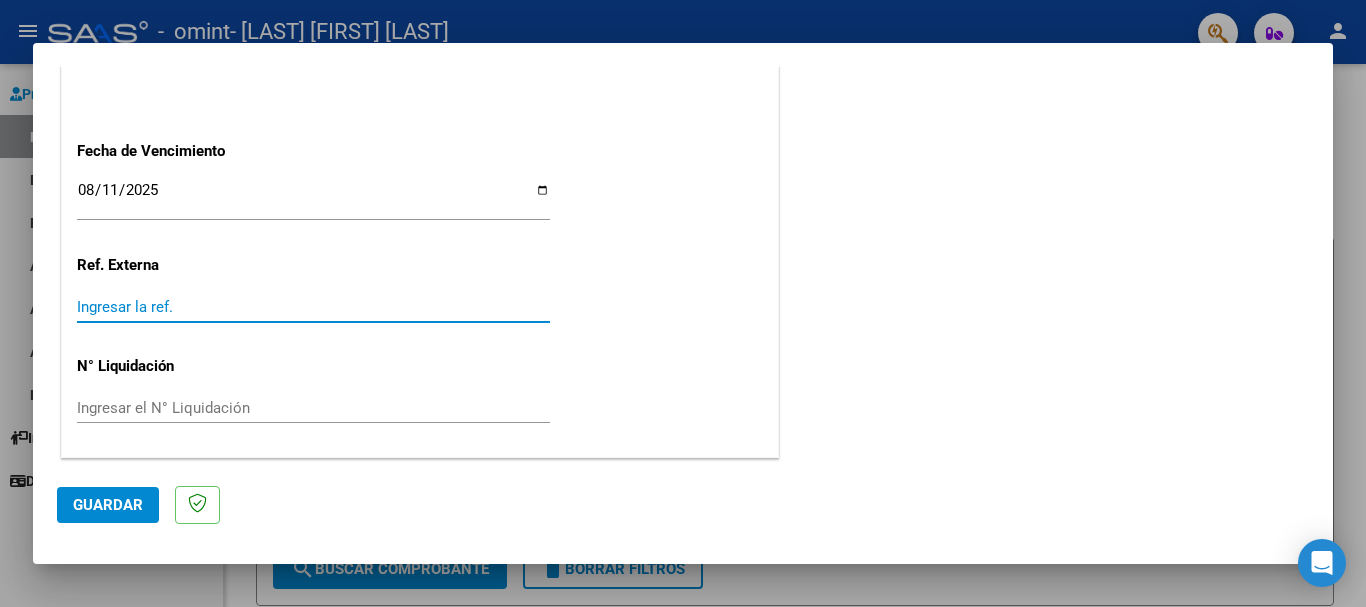 click on "Ingresar el N° Liquidación" at bounding box center (313, 408) 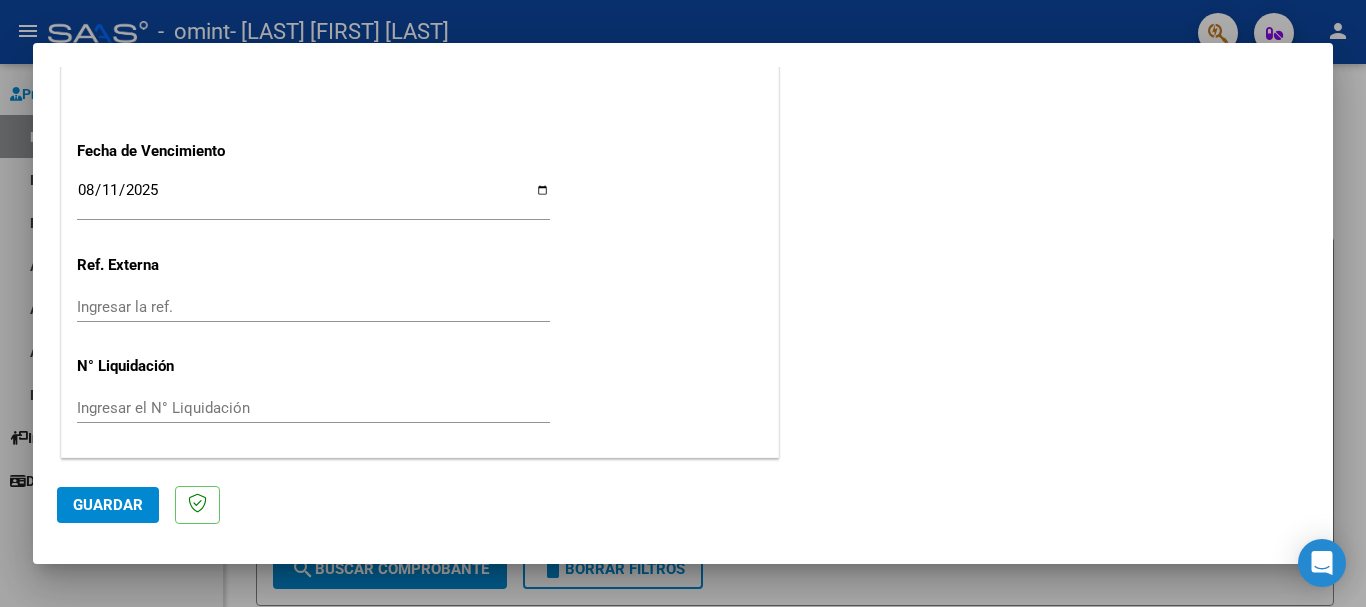 drag, startPoint x: 234, startPoint y: 318, endPoint x: 380, endPoint y: 226, distance: 172.56883 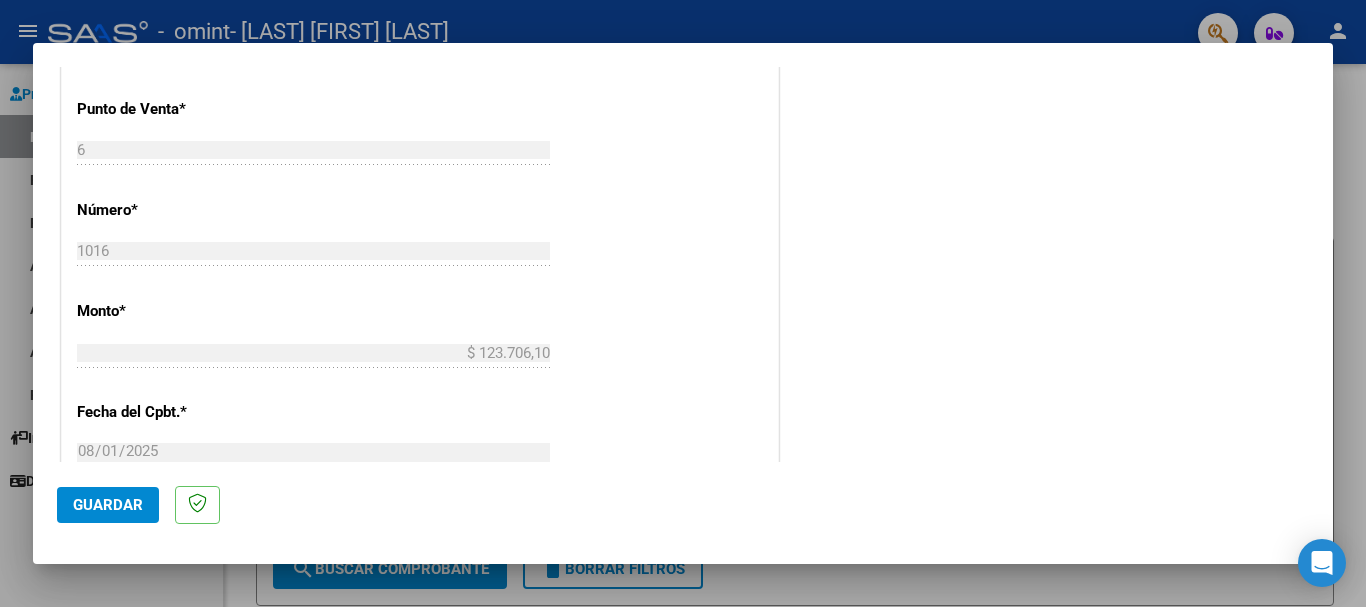 click on "CUIT  *   [CUIT] Ingresar CUIT  ANALISIS PRESTADOR  Area destinado * Seleccionar Area Seleccionar Area  Comprobante Tipo * Factura A Seleccionar Tipo Punto de Venta  *   [NUMBER] Ingresar el Nro.  Número  *   [NUMBER] Ingresar el Nro.  Monto  *   $ [AMOUNT] Ingresar el monto  Fecha del Cpbt.  *   [DATE] Ingresar la fecha  CAE / CAEA (no ingrese CAI)    [CAE] Ingresar el CAE o CAEA (no ingrese CAI)  Fecha de Vencimiento    [DATE] Ingresar la fecha  Ref. Externa    Ingresar la ref.  N° Liquidación    Ingresar el N° Liquidación" at bounding box center [420, 344] 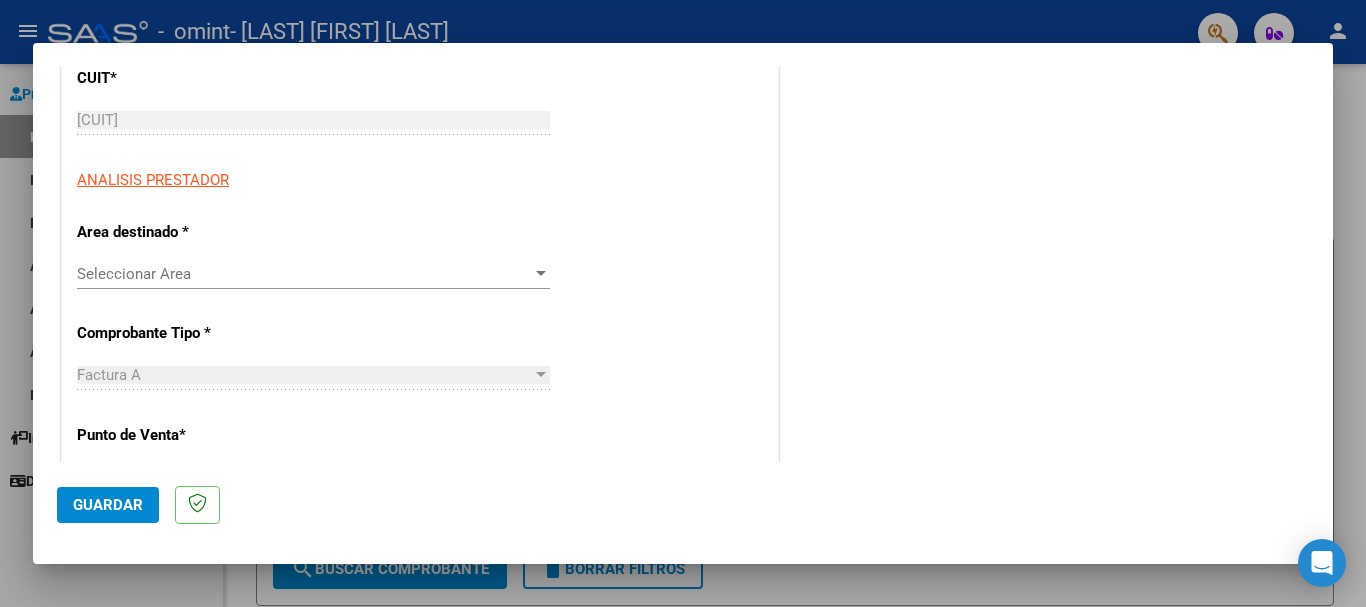 scroll, scrollTop: 279, scrollLeft: 0, axis: vertical 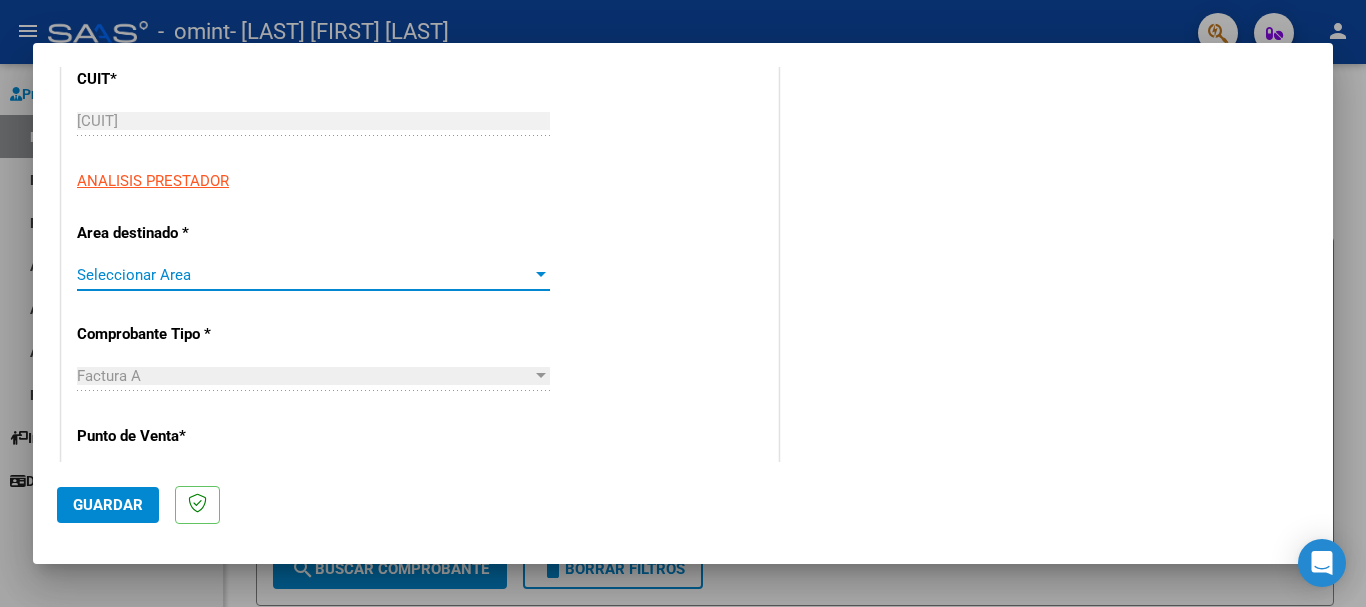 click at bounding box center (541, 275) 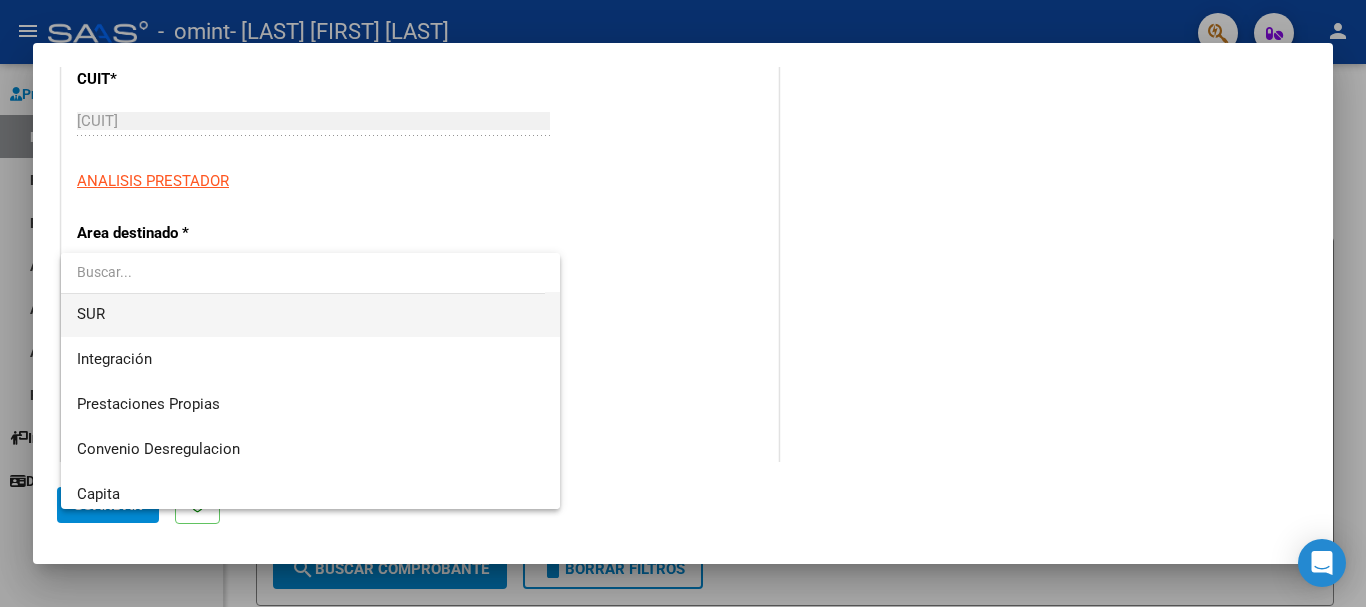 scroll, scrollTop: 97, scrollLeft: 0, axis: vertical 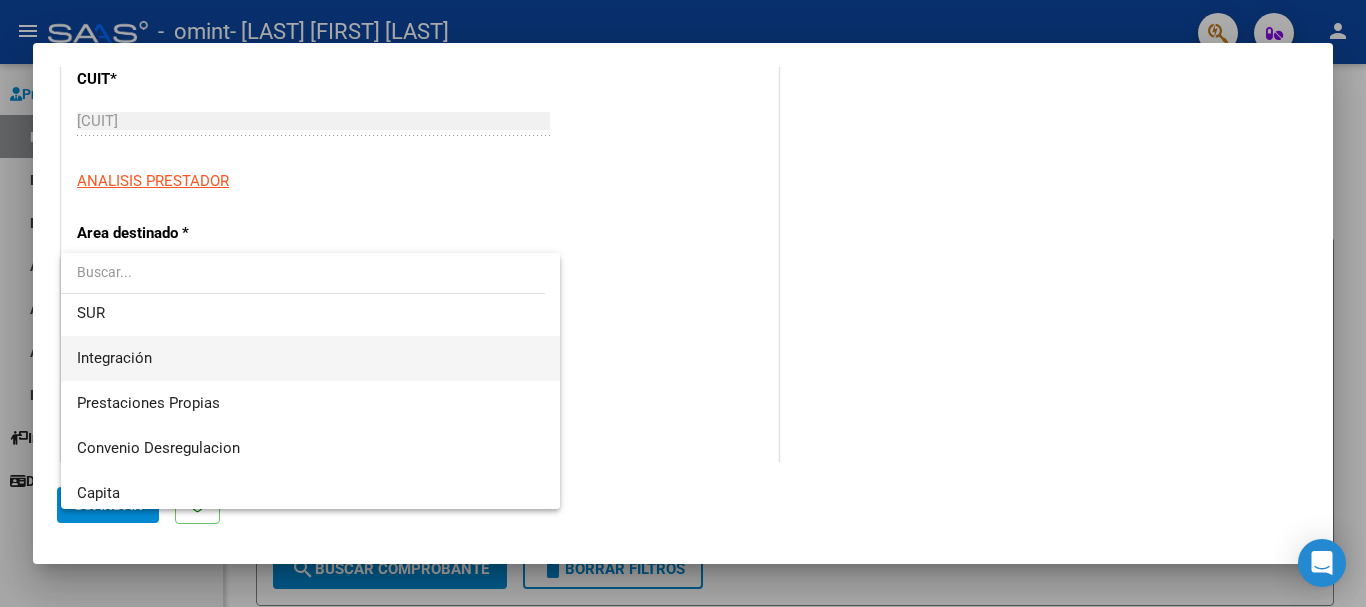 click on "Integración" at bounding box center (310, 358) 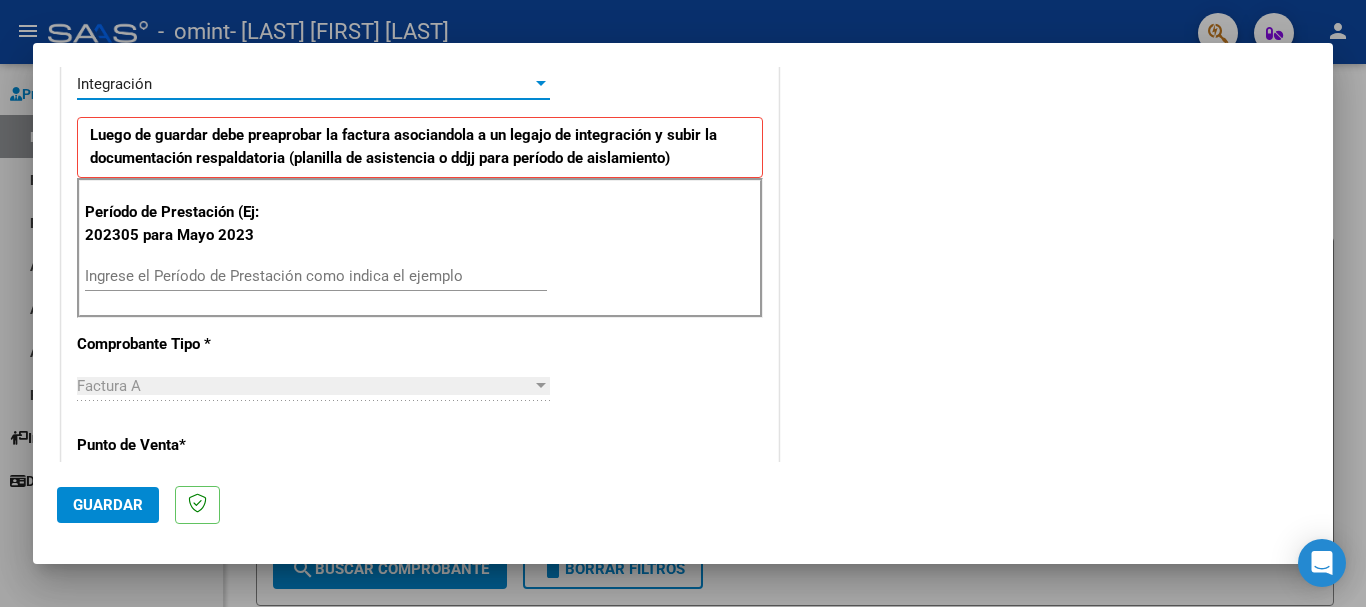 scroll, scrollTop: 471, scrollLeft: 0, axis: vertical 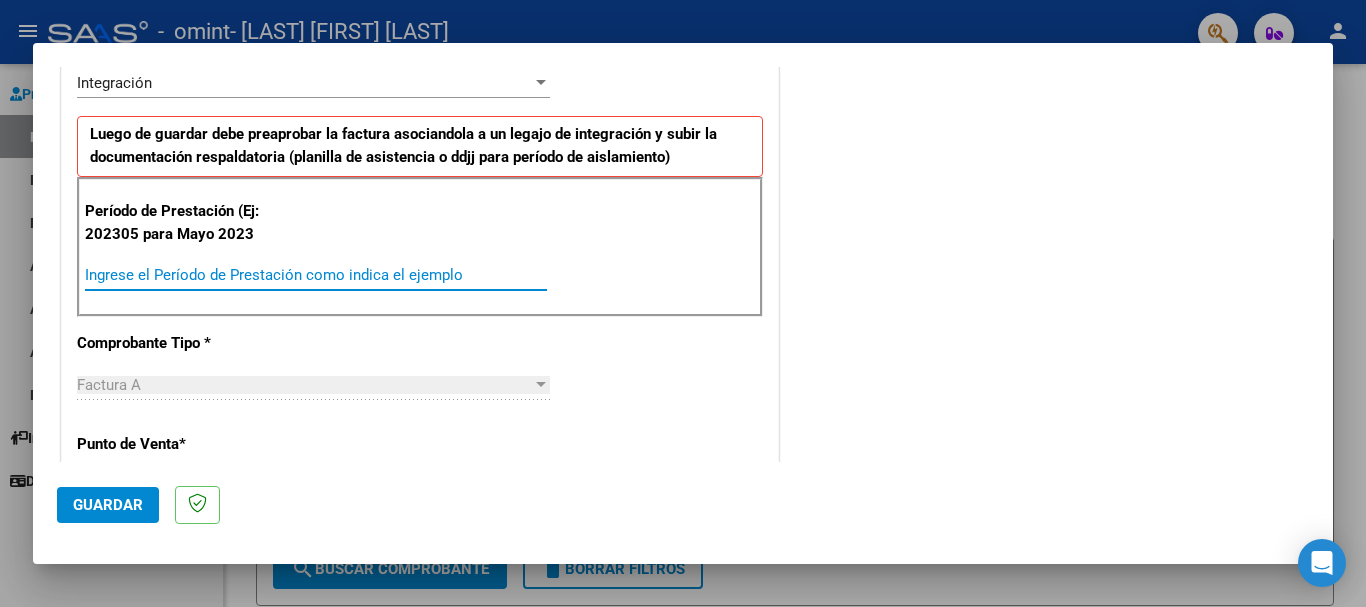 click on "Ingrese el Período de Prestación como indica el ejemplo" at bounding box center (316, 275) 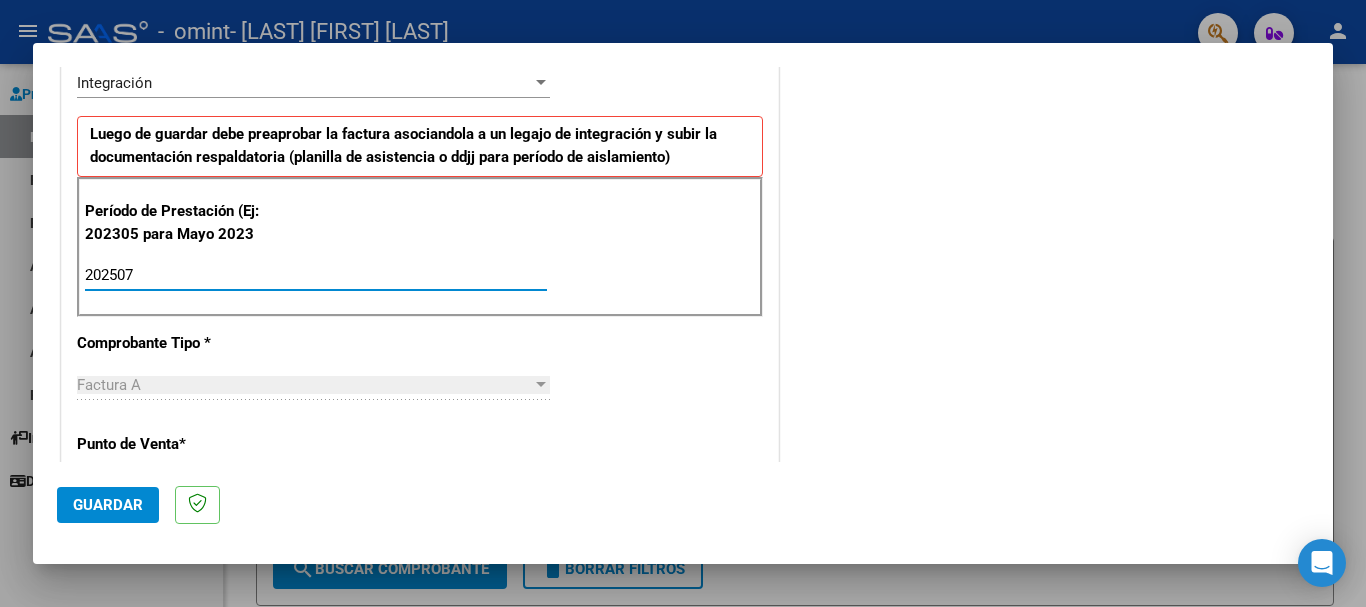 type on "202507" 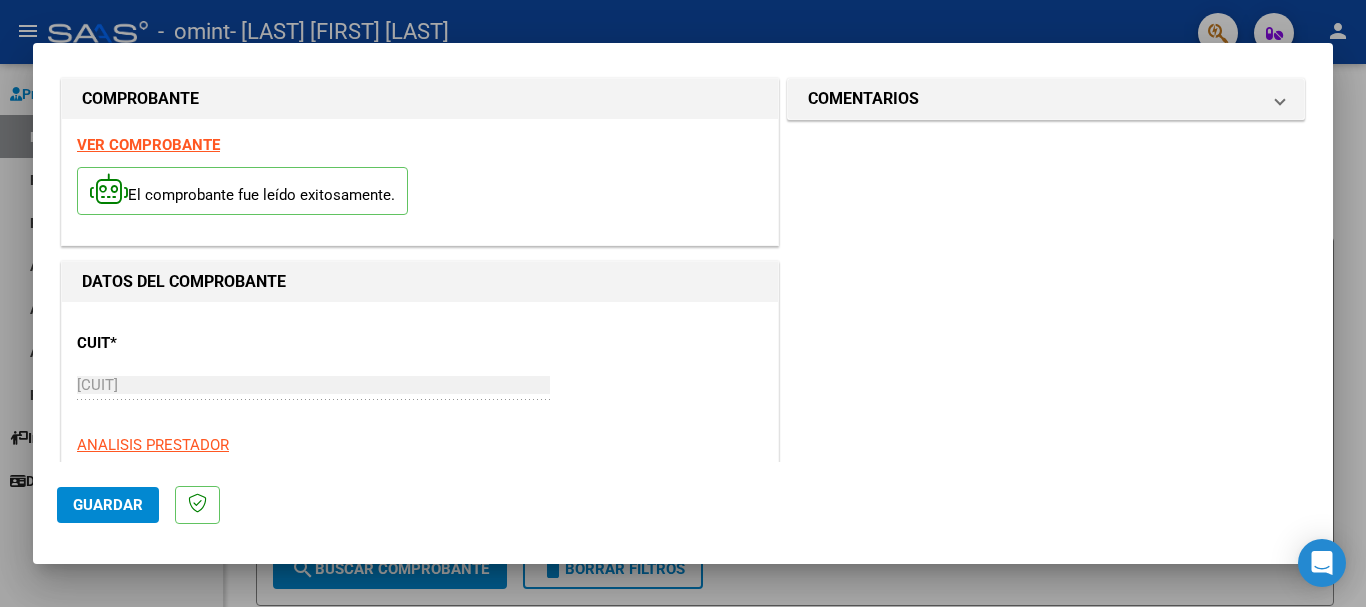scroll, scrollTop: 0, scrollLeft: 0, axis: both 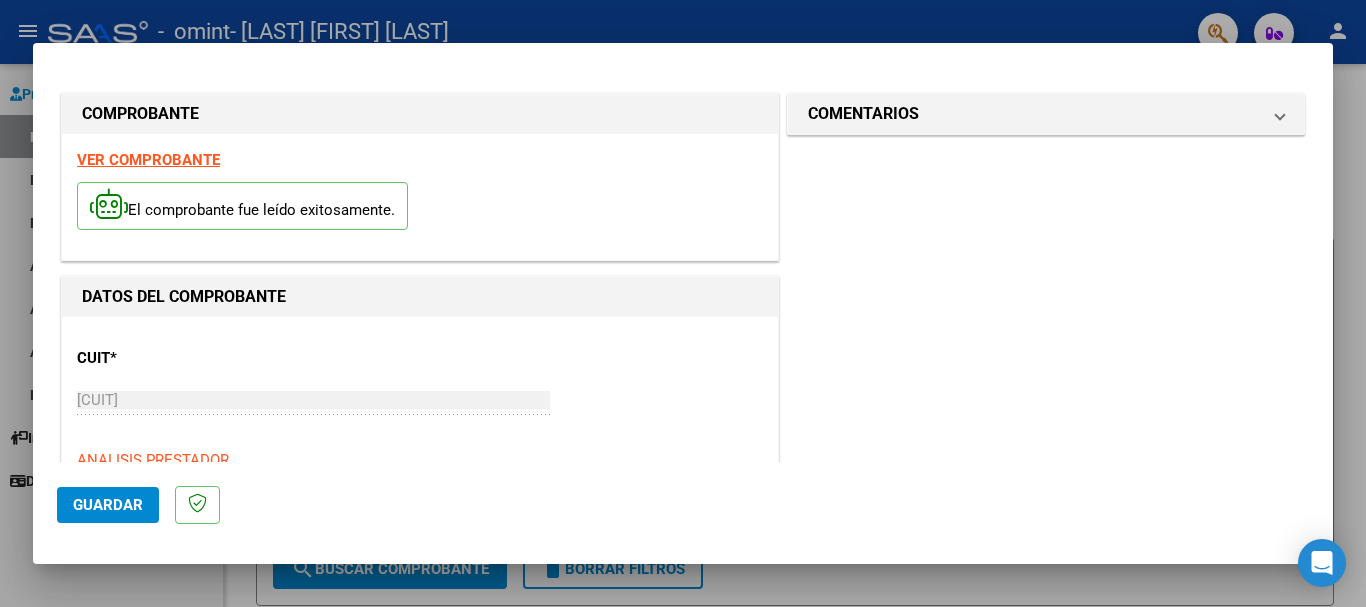 drag, startPoint x: 294, startPoint y: 169, endPoint x: 287, endPoint y: 207, distance: 38.63936 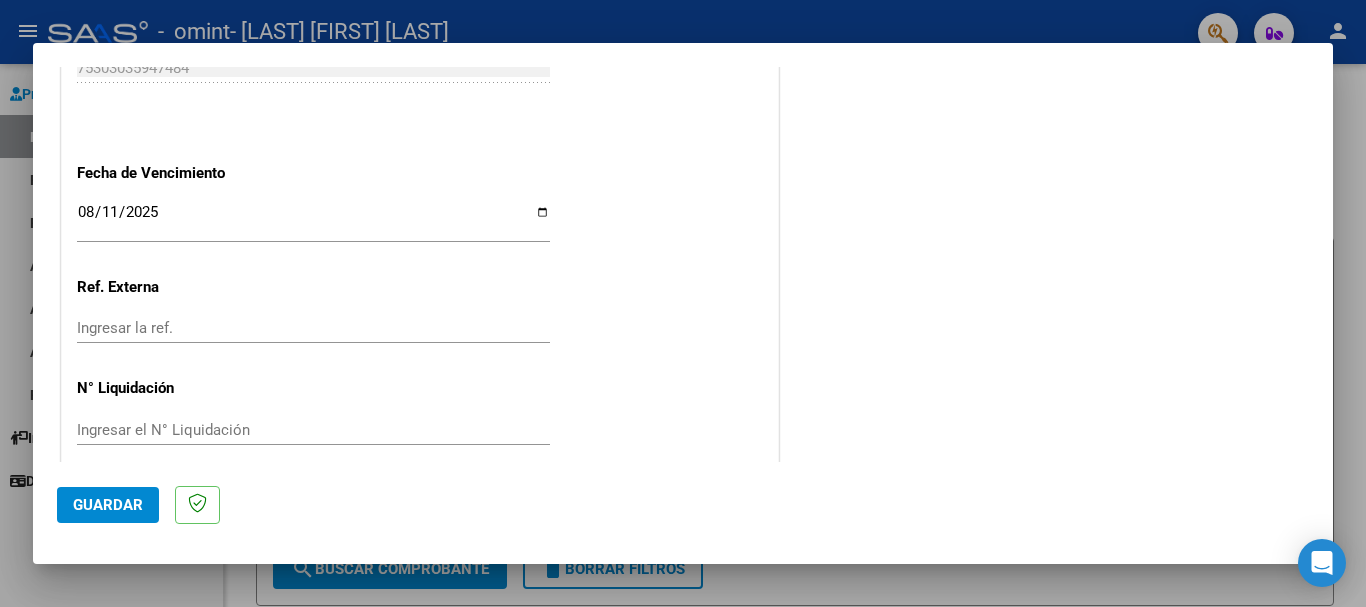 scroll, scrollTop: 1327, scrollLeft: 0, axis: vertical 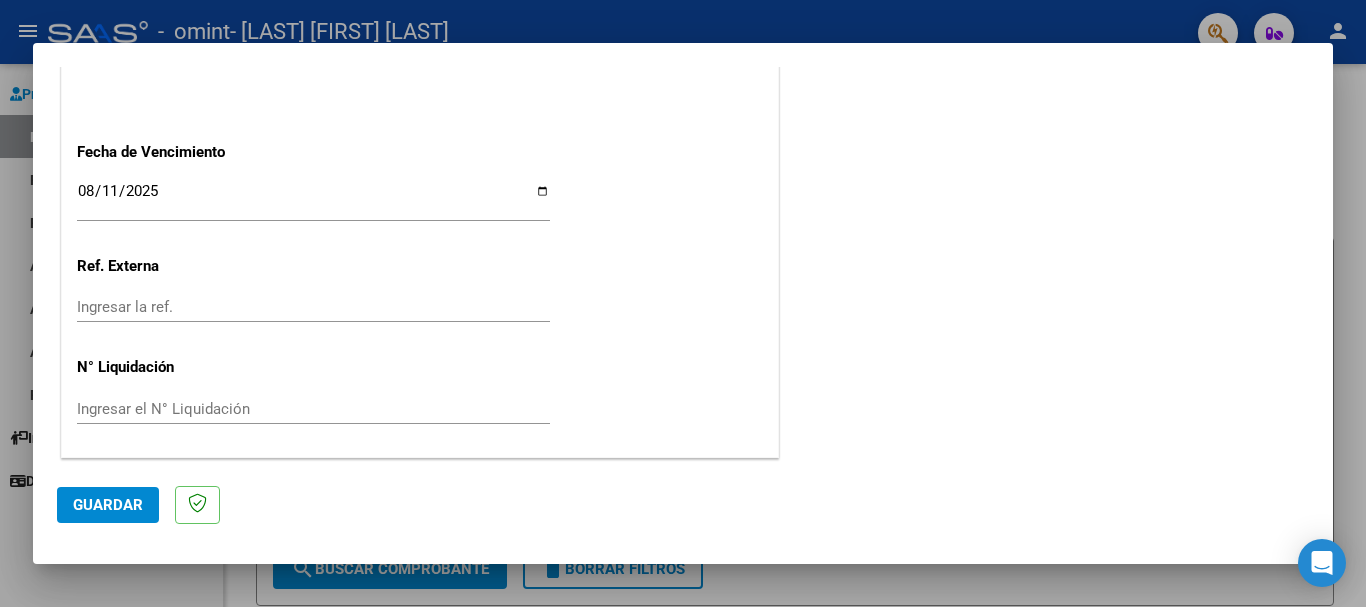 click on "Guardar" 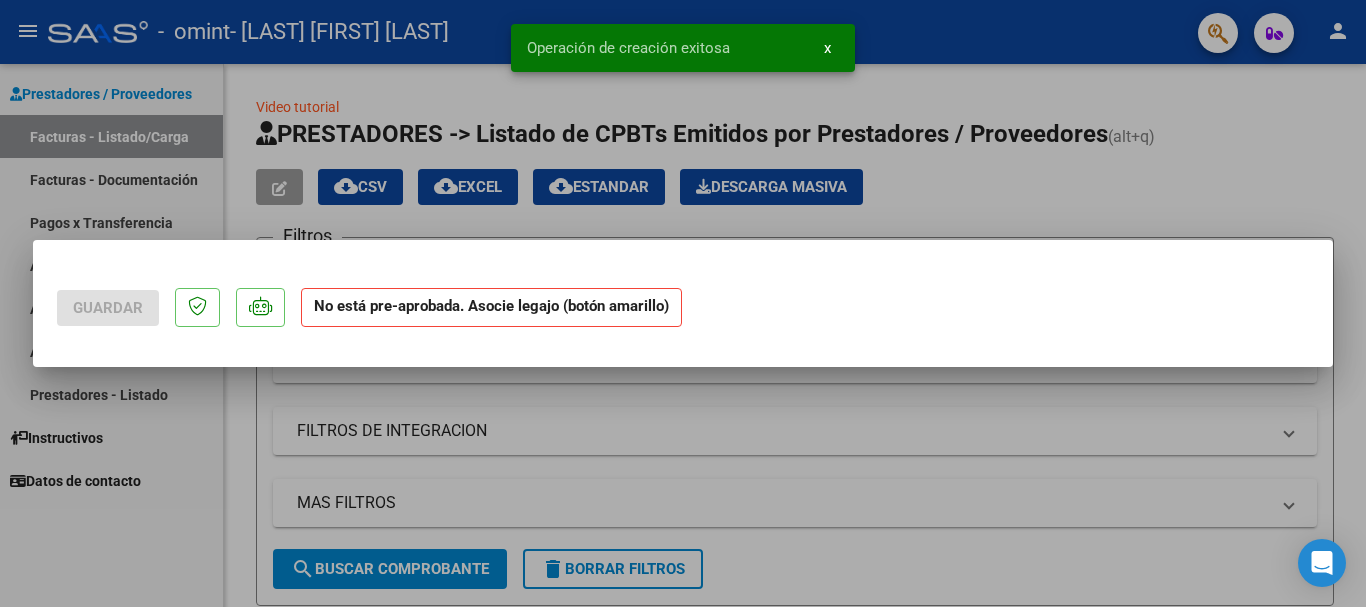 scroll, scrollTop: 0, scrollLeft: 0, axis: both 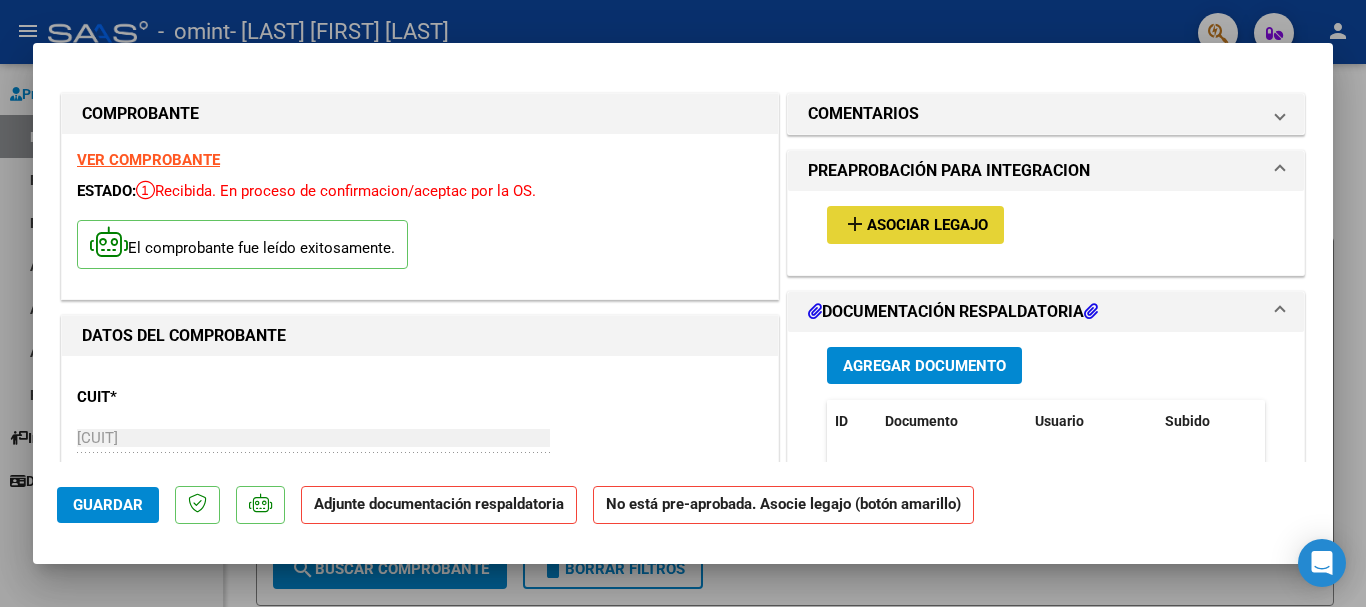 click on "Asociar Legajo" at bounding box center [927, 226] 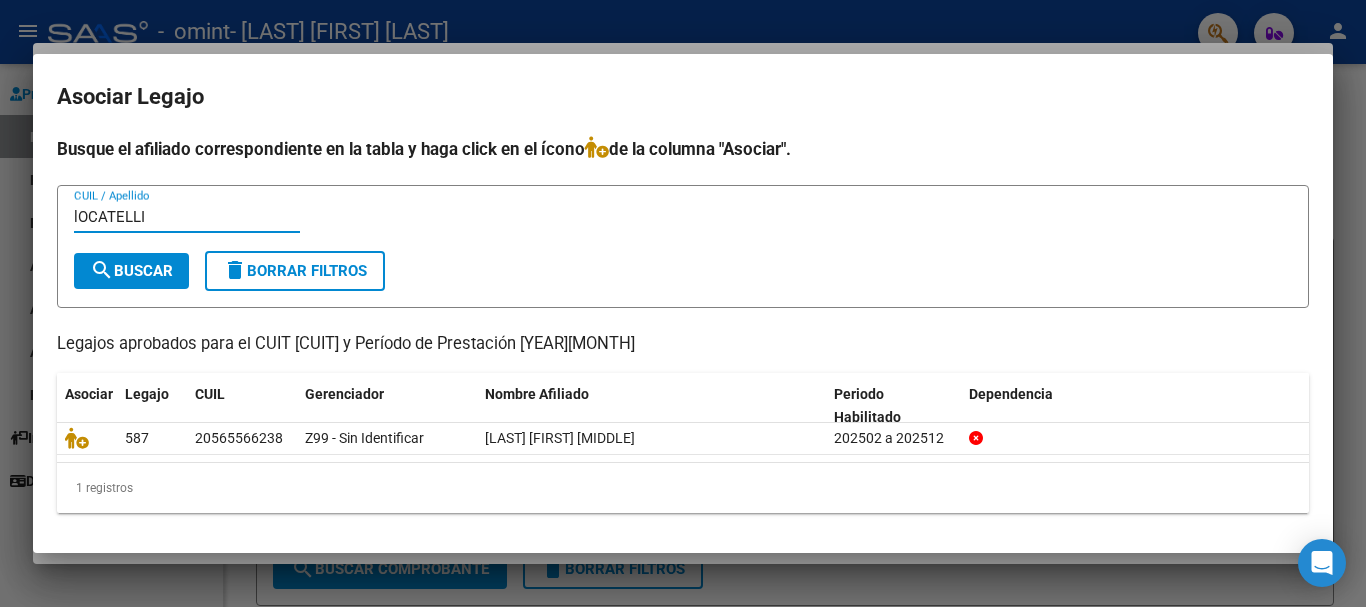 type on "lOCATELLI" 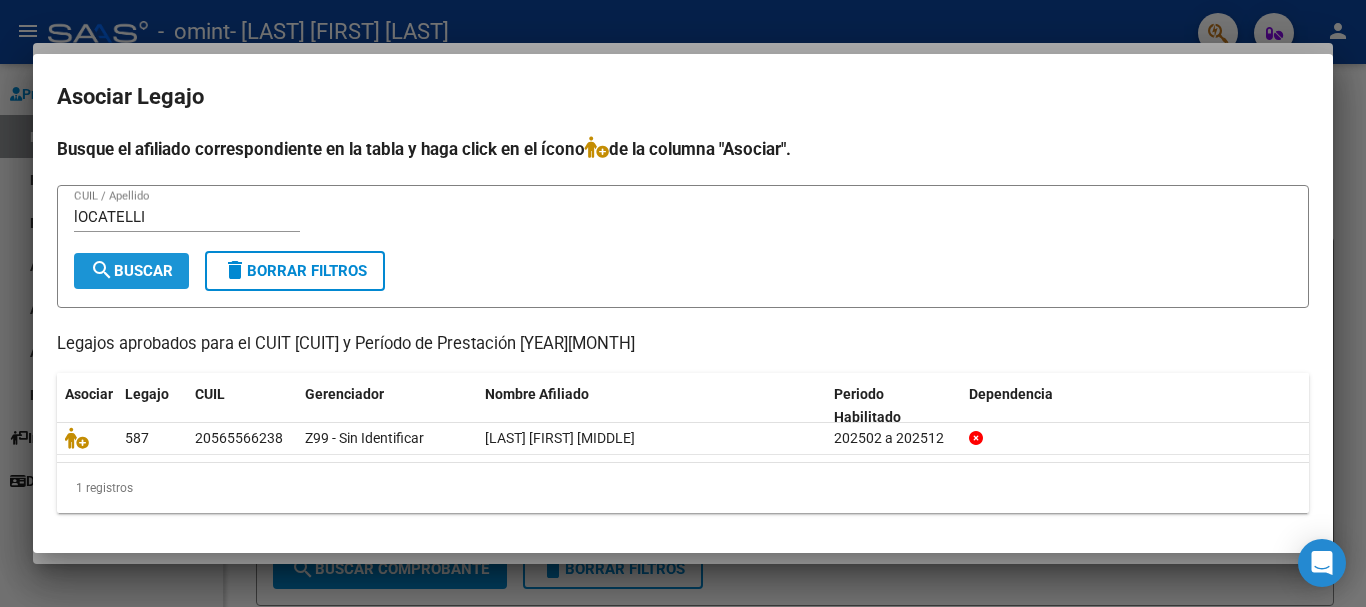 click on "search" at bounding box center [102, 270] 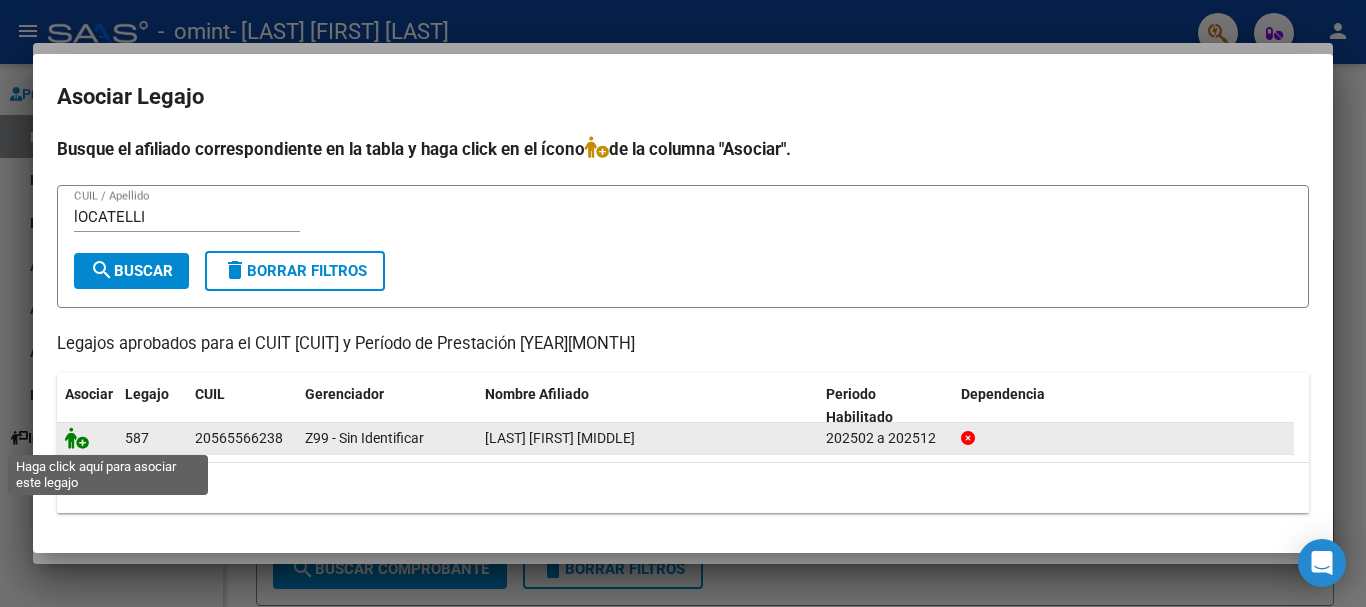 click 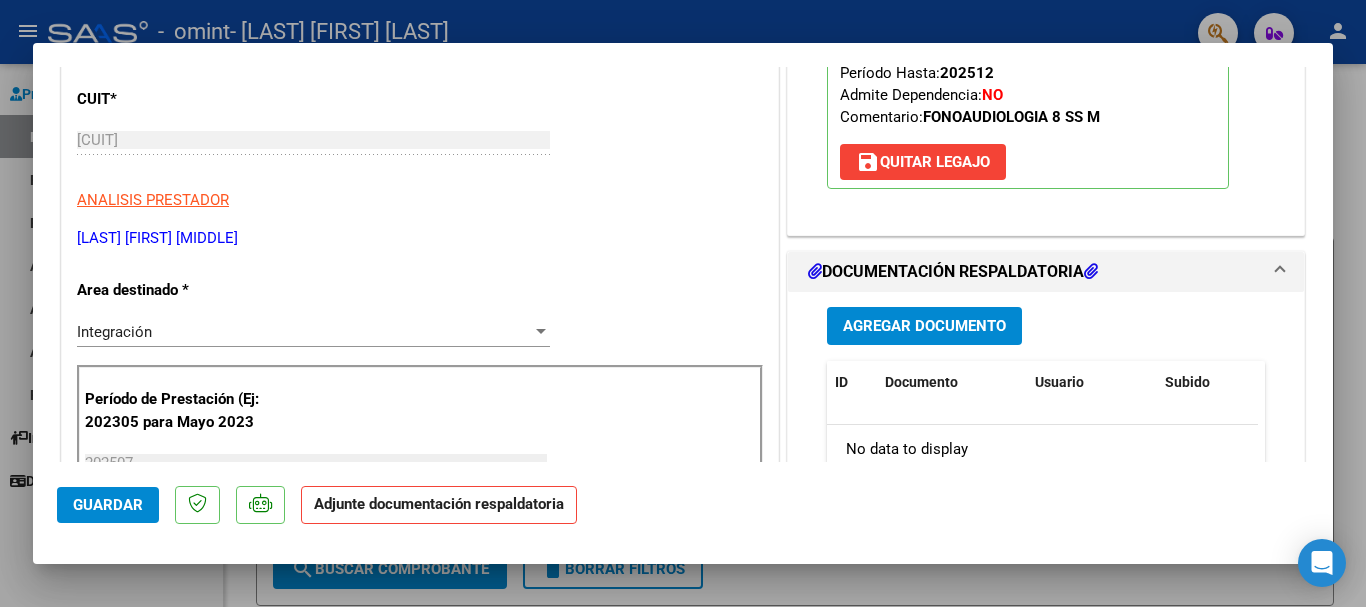 scroll, scrollTop: 299, scrollLeft: 0, axis: vertical 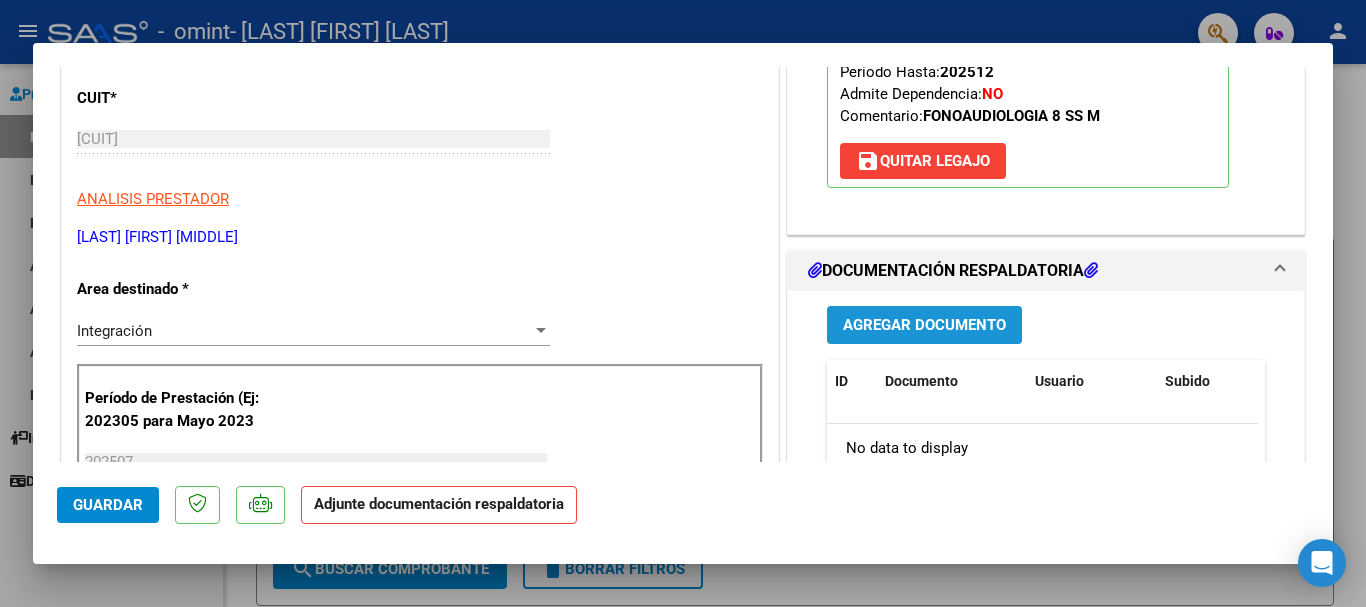 click on "Agregar Documento" at bounding box center [924, 326] 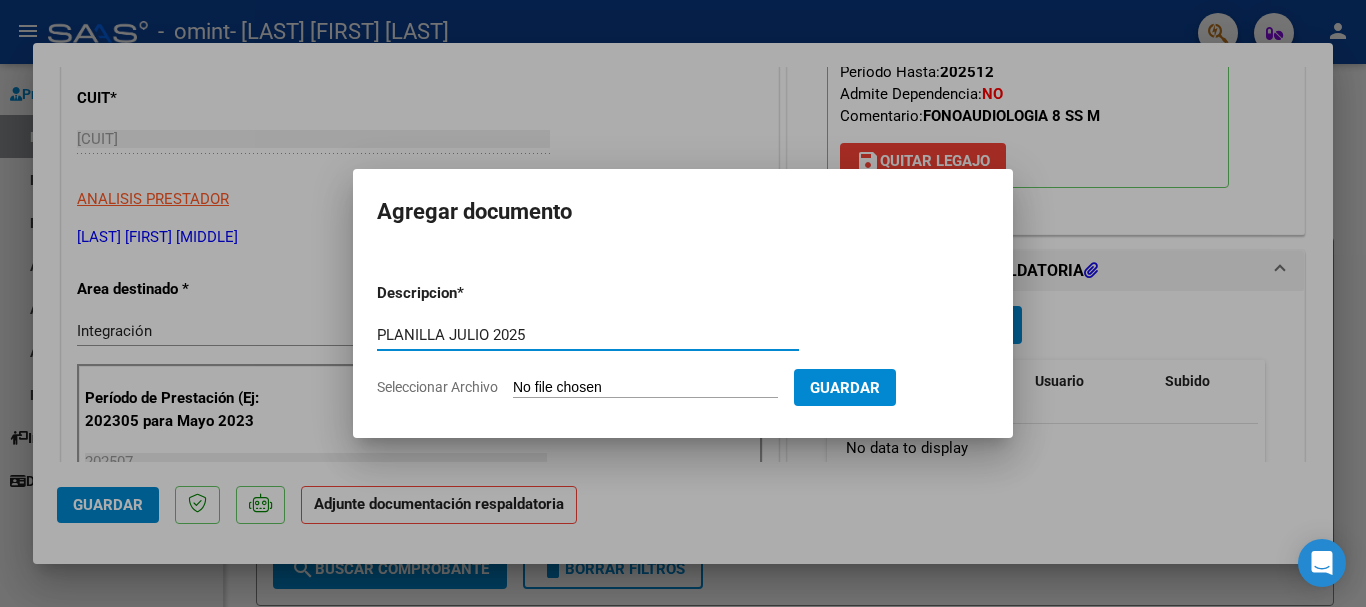 type on "PLANILLA JULIO 2025" 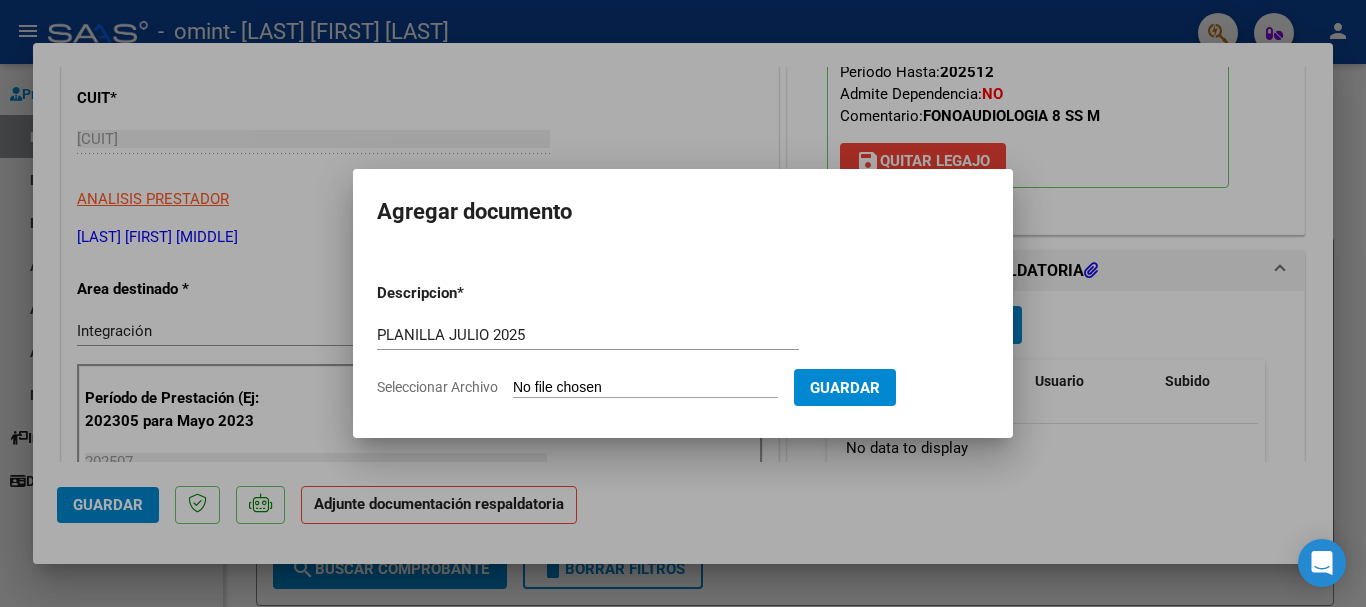 click on "Seleccionar Archivo" at bounding box center [645, 388] 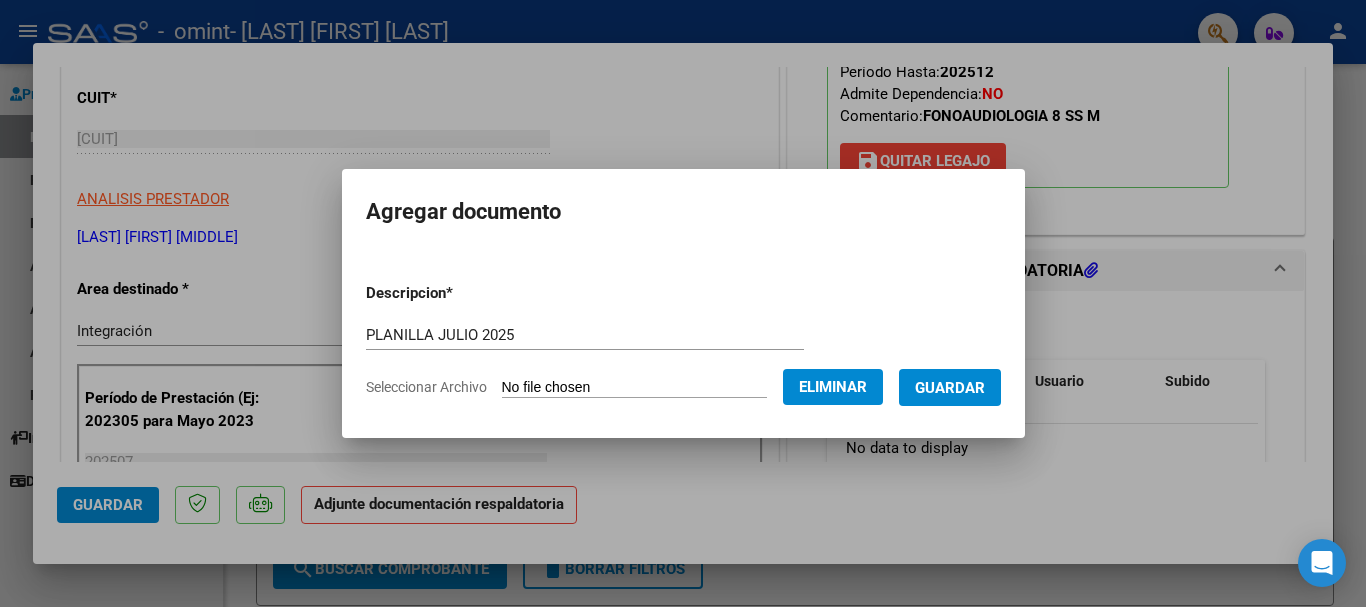 click on "Guardar" at bounding box center (950, 388) 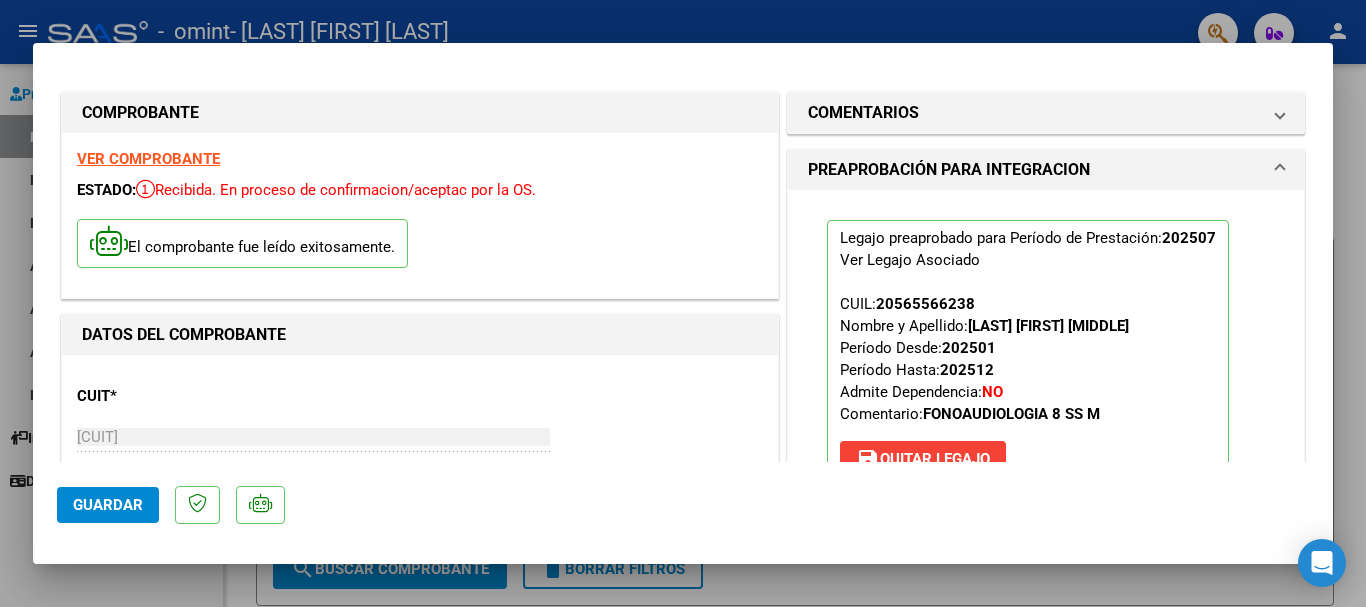 scroll, scrollTop: 0, scrollLeft: 0, axis: both 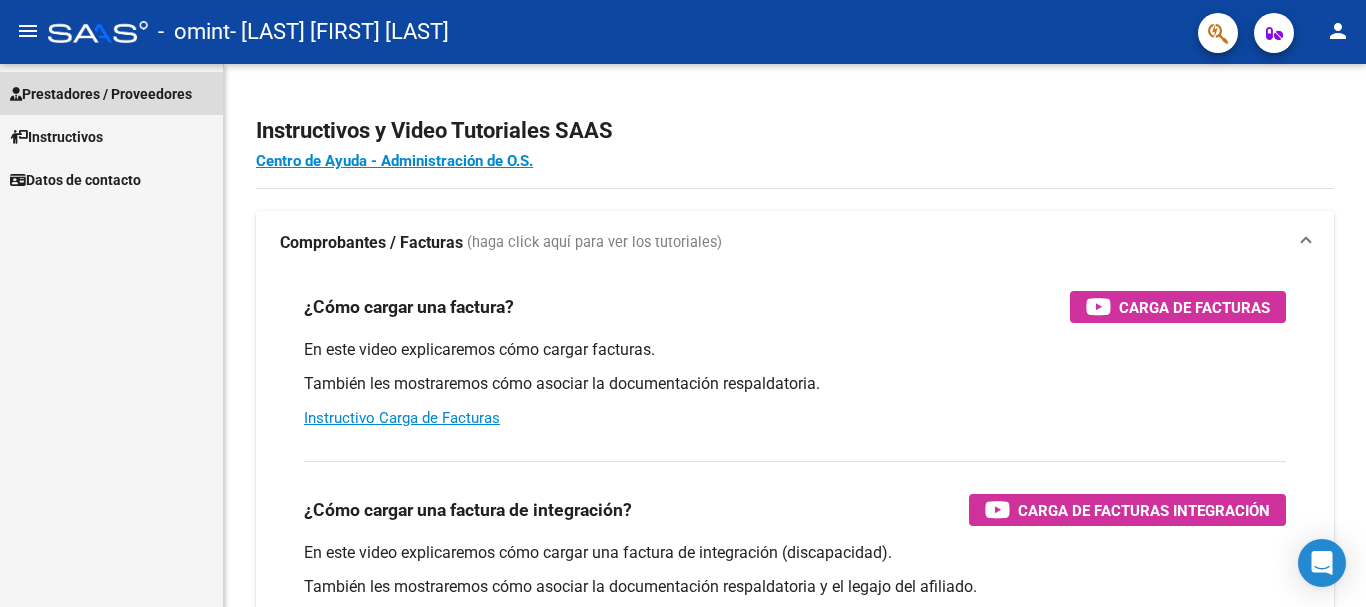 click on "Prestadores / Proveedores" at bounding box center [101, 94] 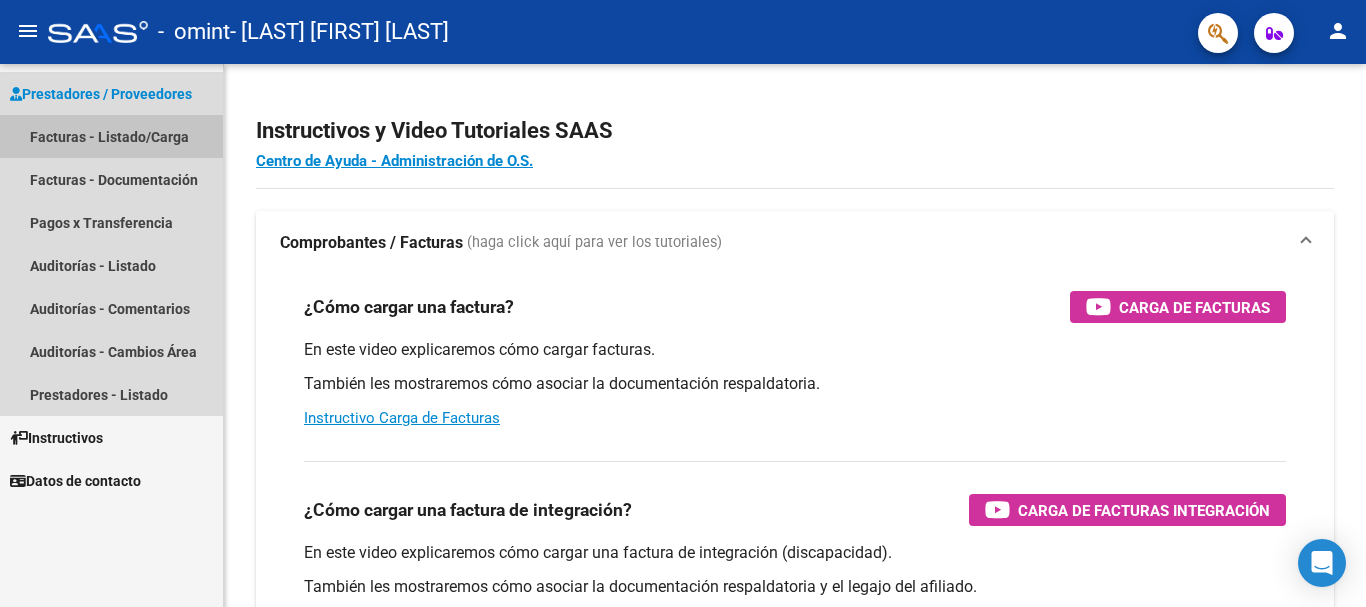 click on "Facturas - Listado/Carga" at bounding box center (111, 136) 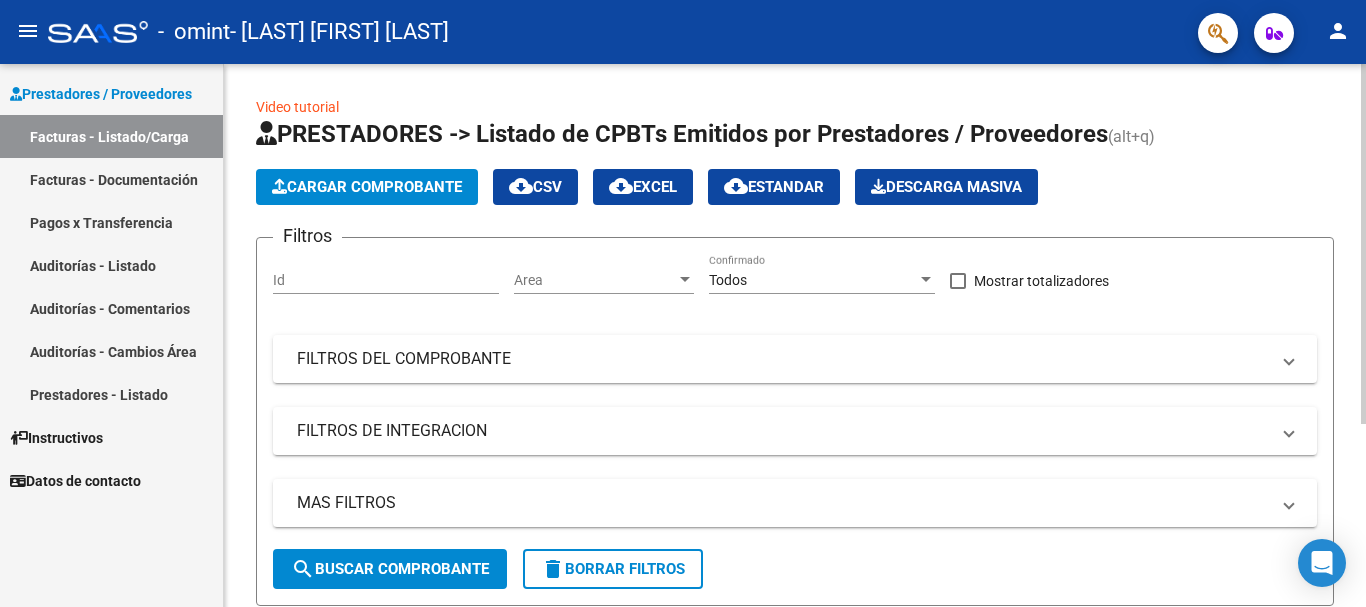 click on "Cargar Comprobante" 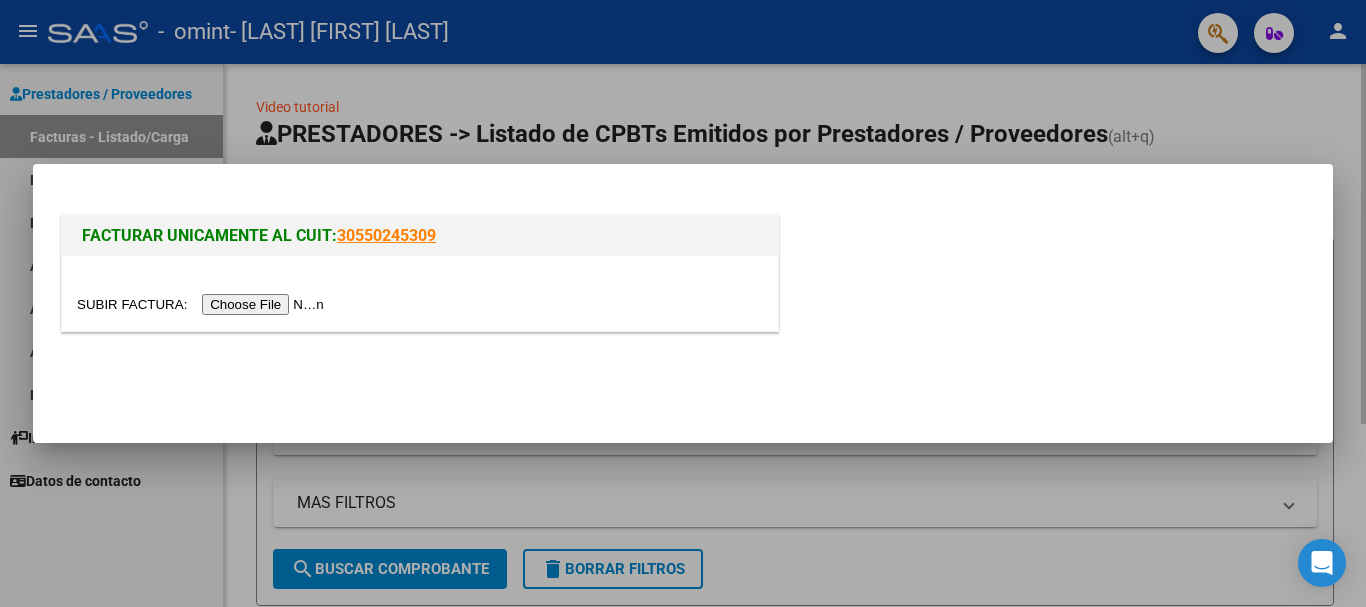 click on "FACTURAR UNICAMENTE AL CUIT:   30550245309" at bounding box center [683, 303] 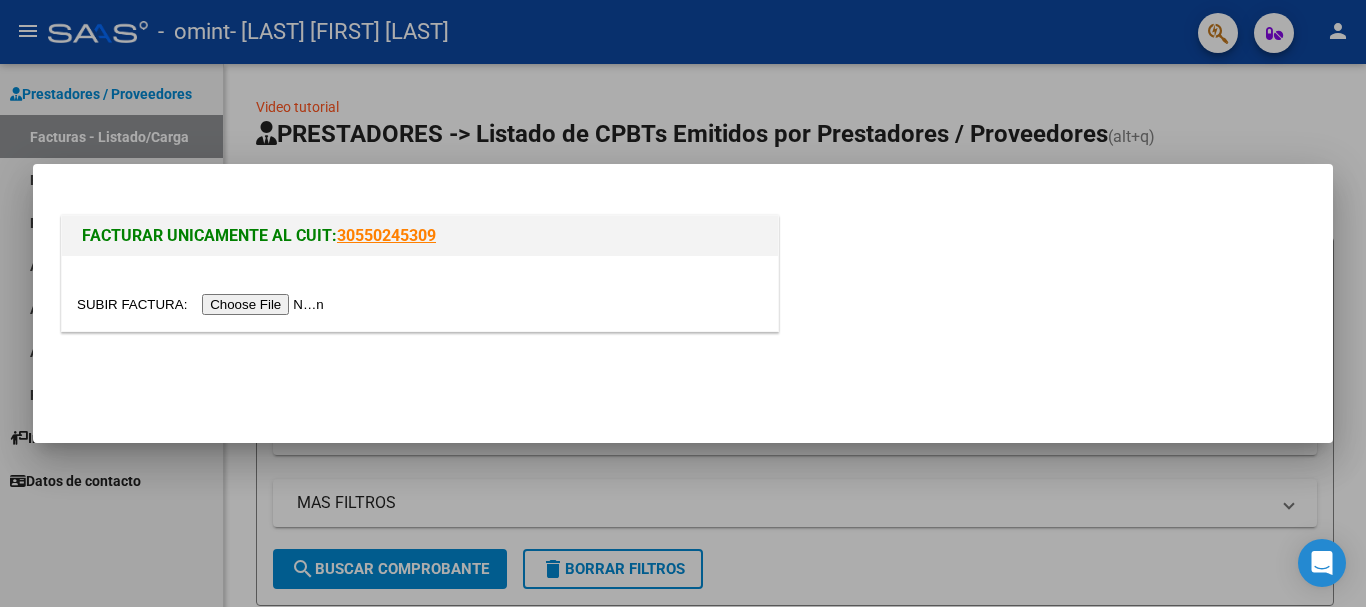 click at bounding box center (203, 304) 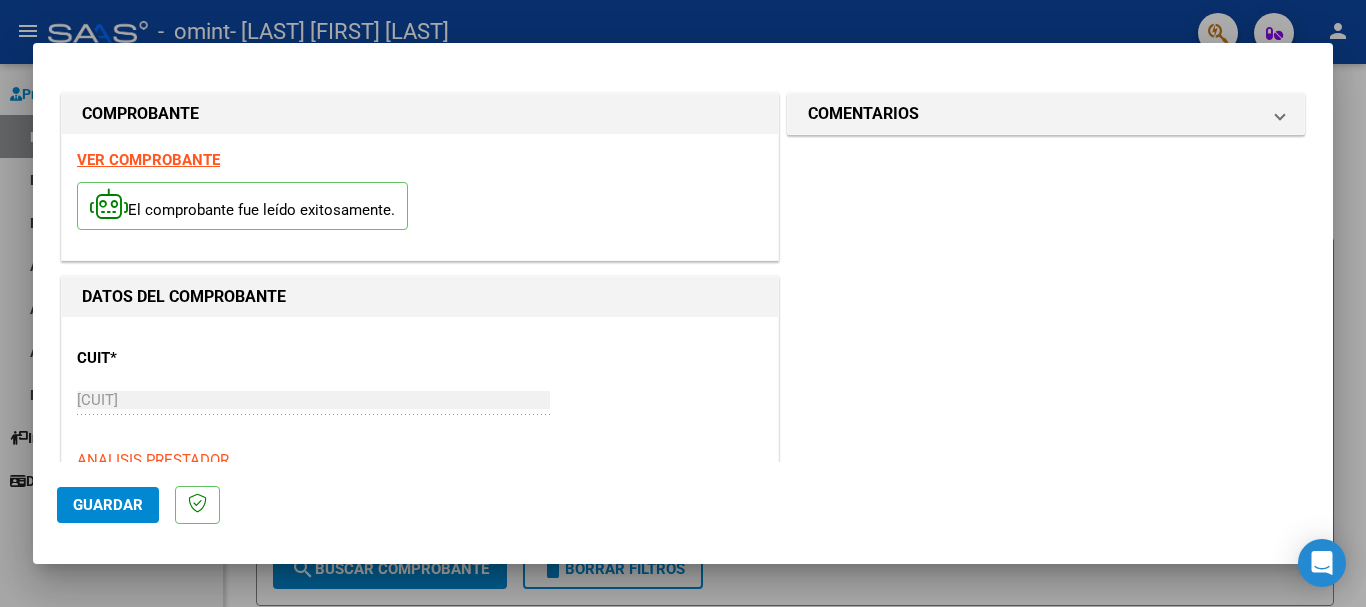 click on "CUIT  *   [CUIT] Ingresar CUIT  ANALISIS PRESTADOR" at bounding box center (420, 401) 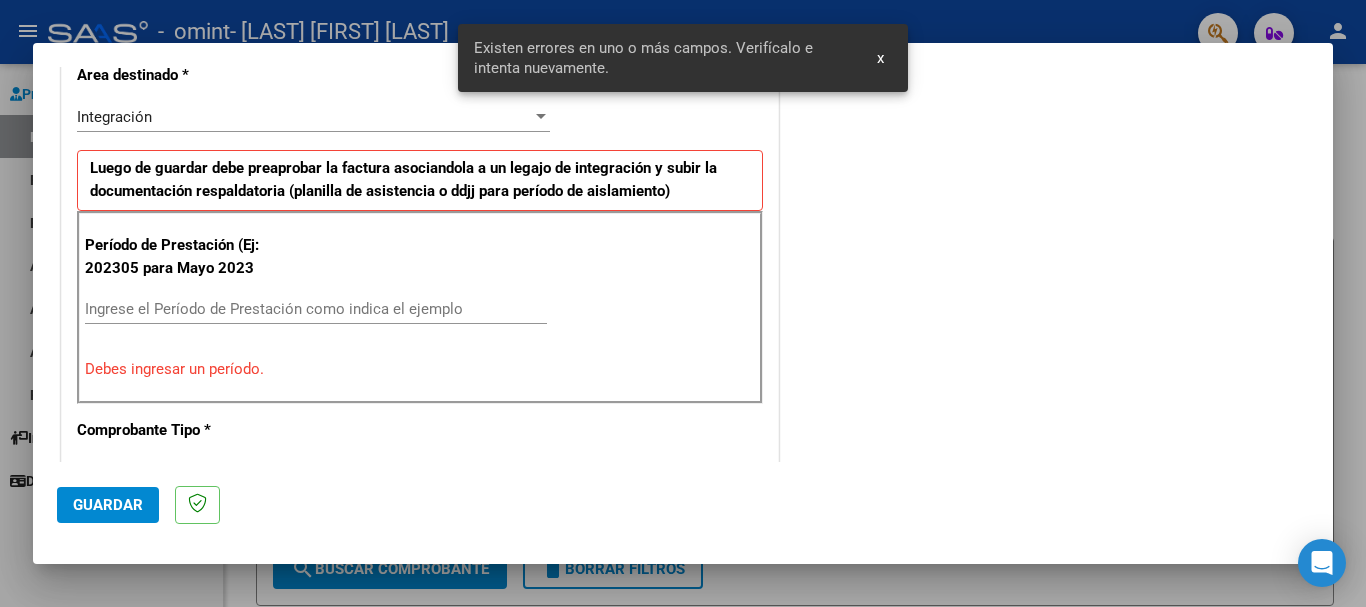 scroll, scrollTop: 462, scrollLeft: 0, axis: vertical 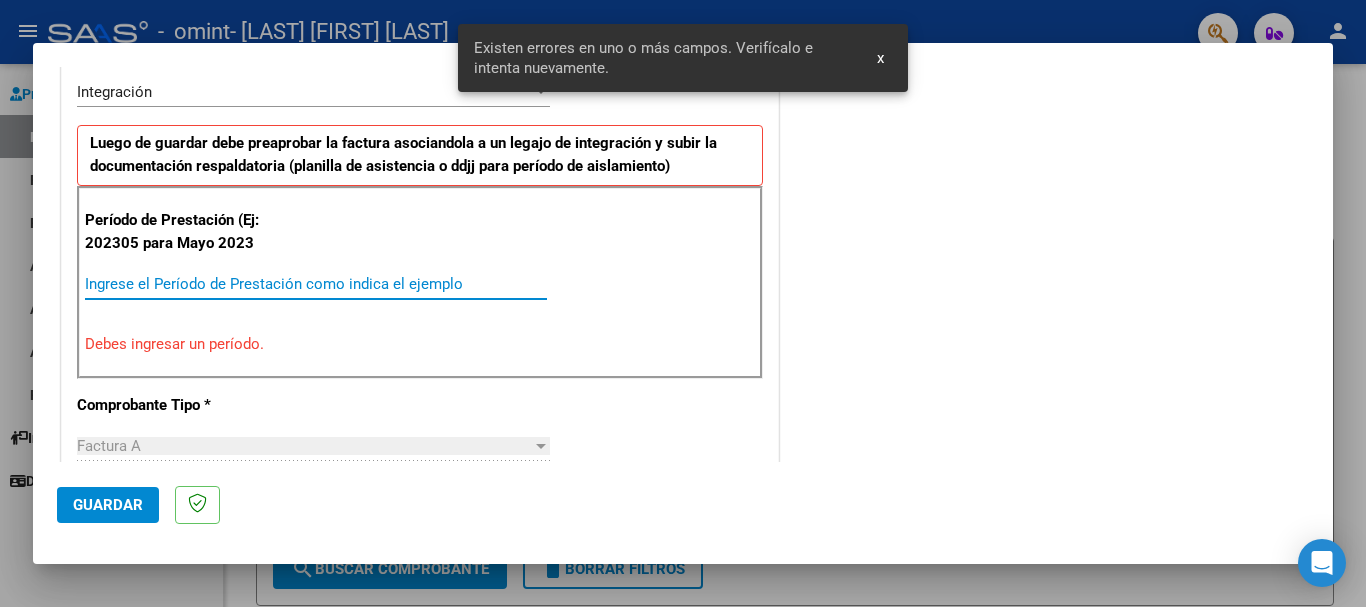 click on "Ingrese el Período de Prestación como indica el ejemplo" at bounding box center [316, 284] 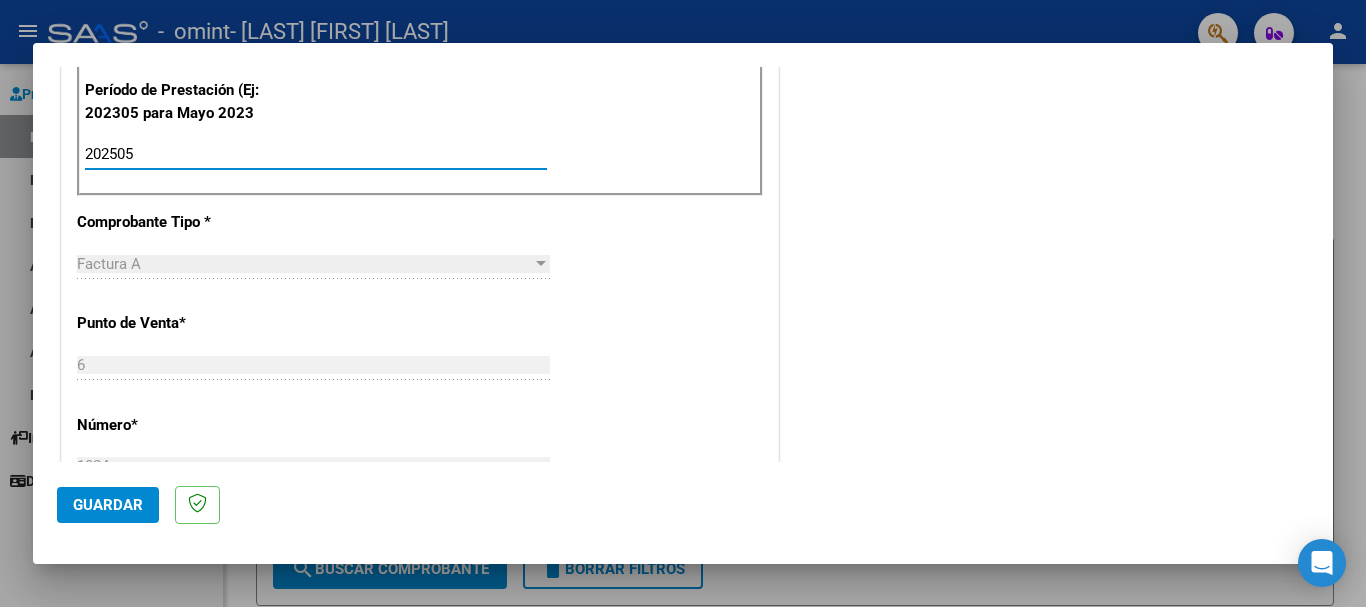 scroll, scrollTop: 630, scrollLeft: 0, axis: vertical 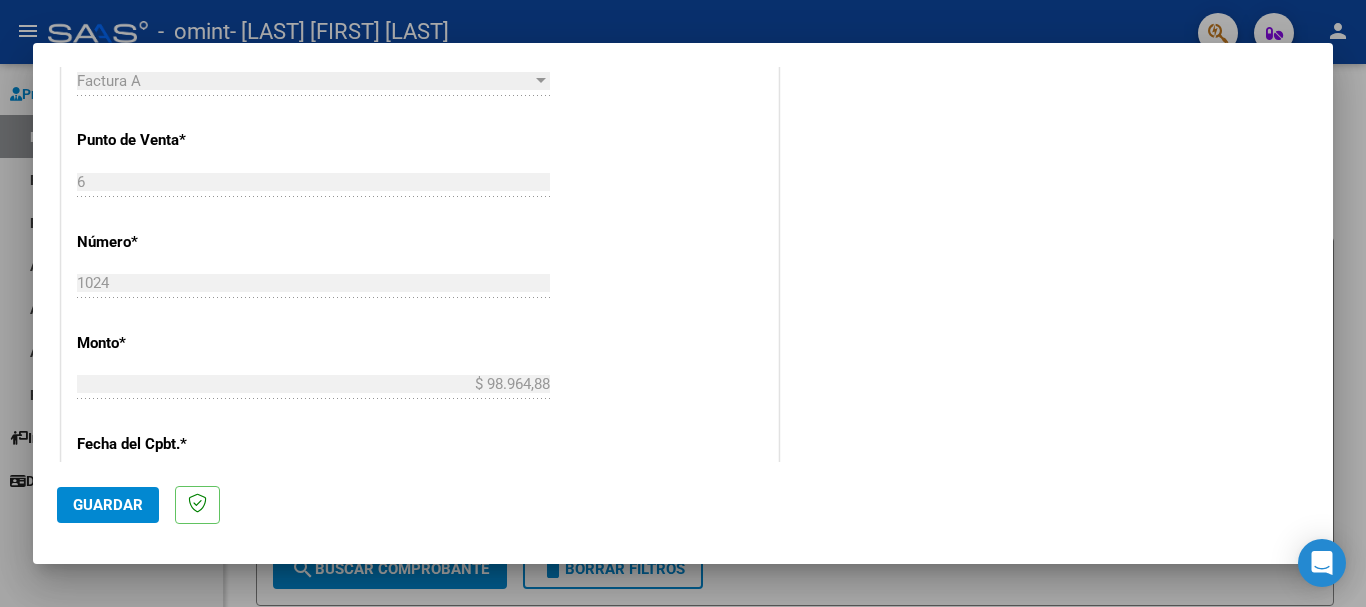 type on "202505" 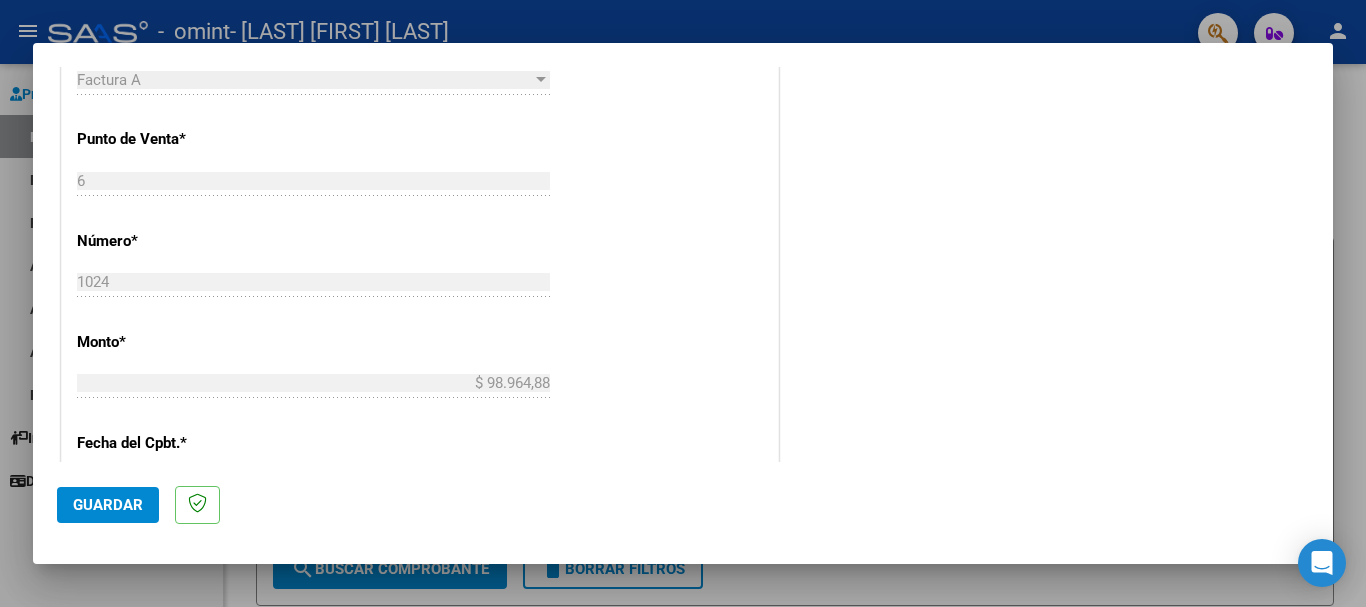 click on "Fecha del Cpbt.  *" at bounding box center (180, 703) 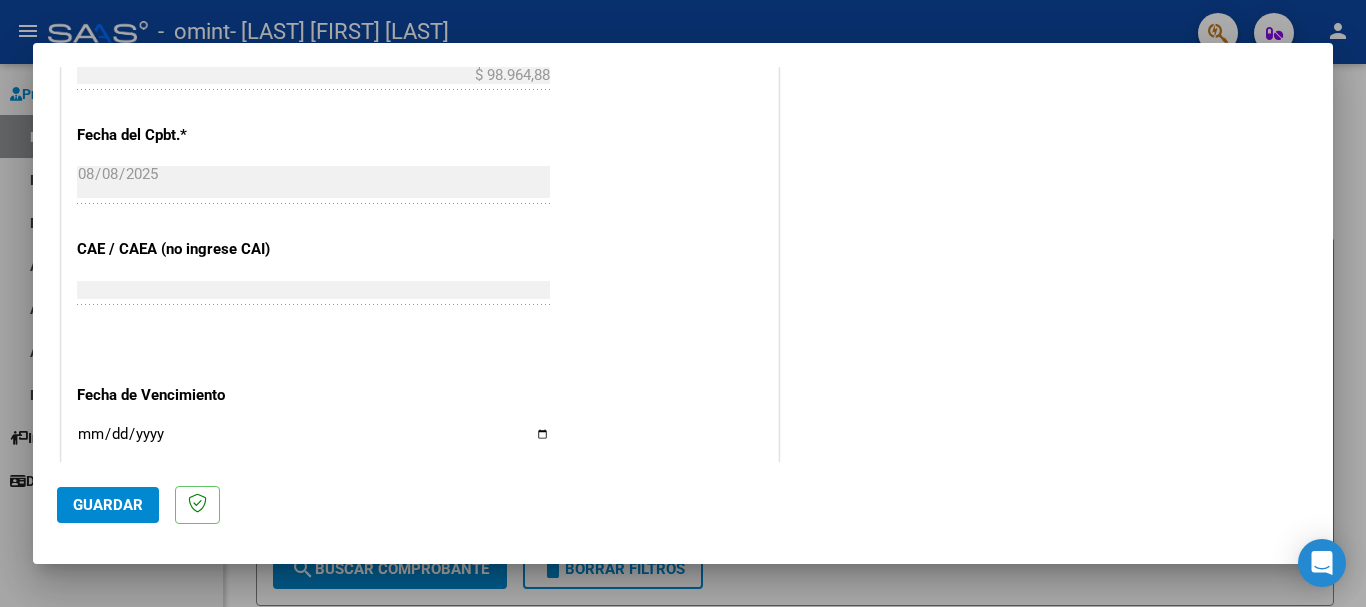 click on "Ingresar la fecha" at bounding box center (313, 442) 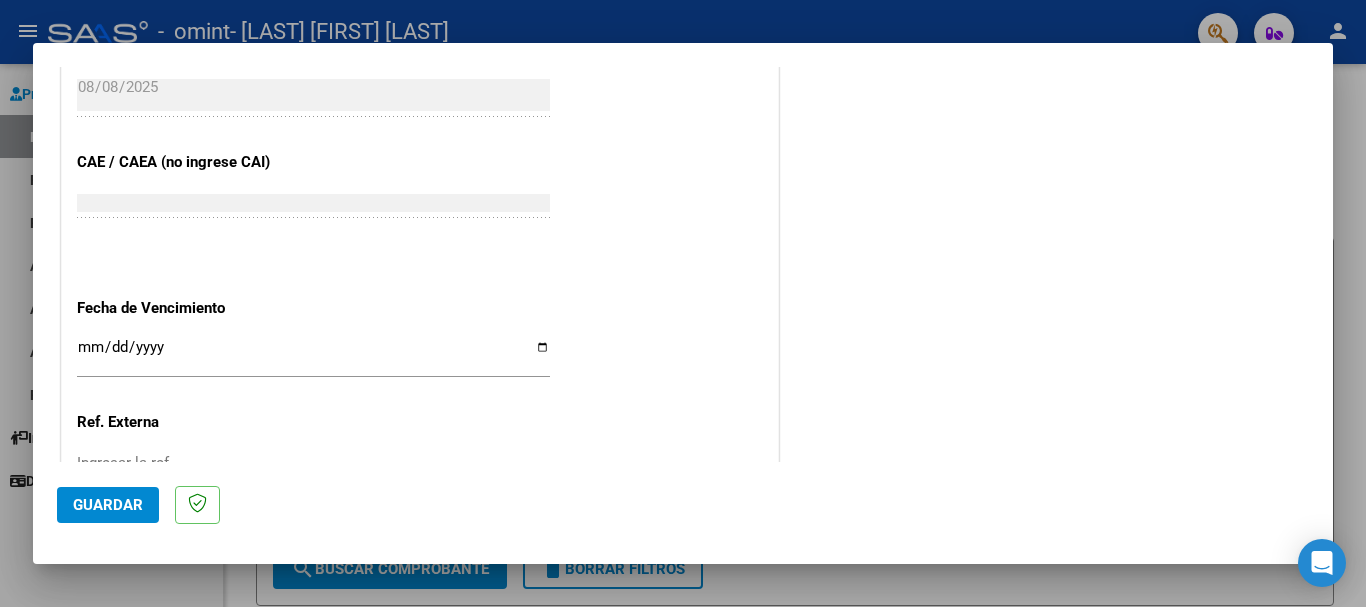 scroll, scrollTop: 1173, scrollLeft: 0, axis: vertical 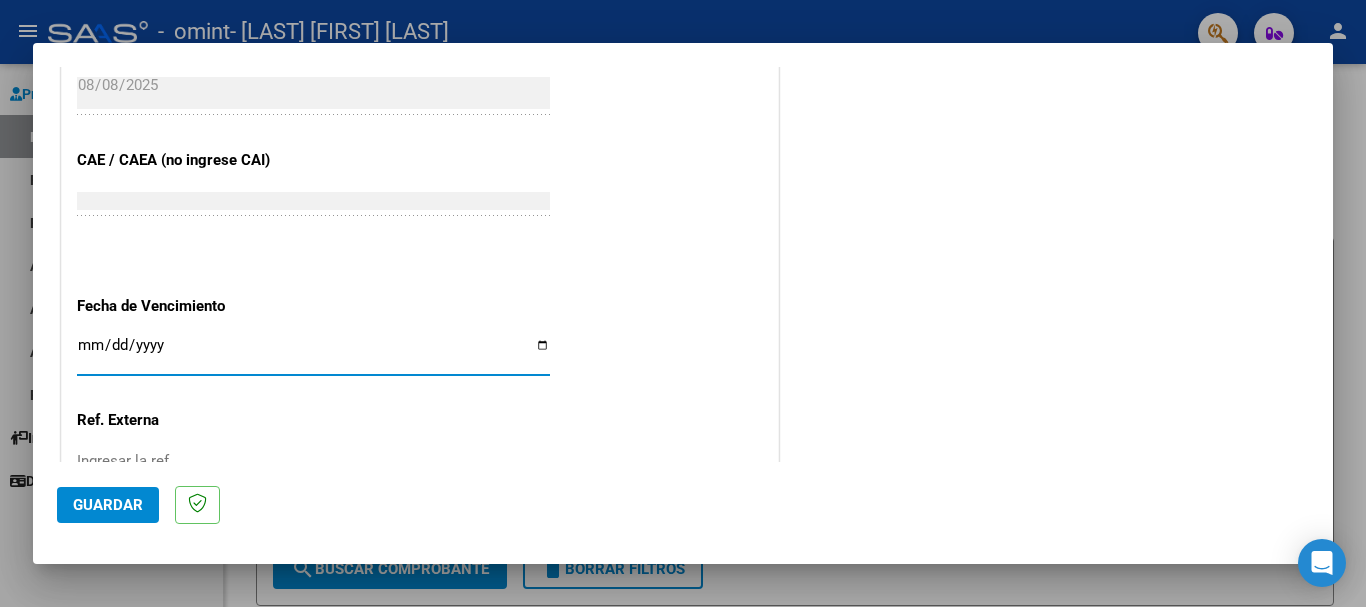 click on "Ingresar la fecha" at bounding box center [313, 353] 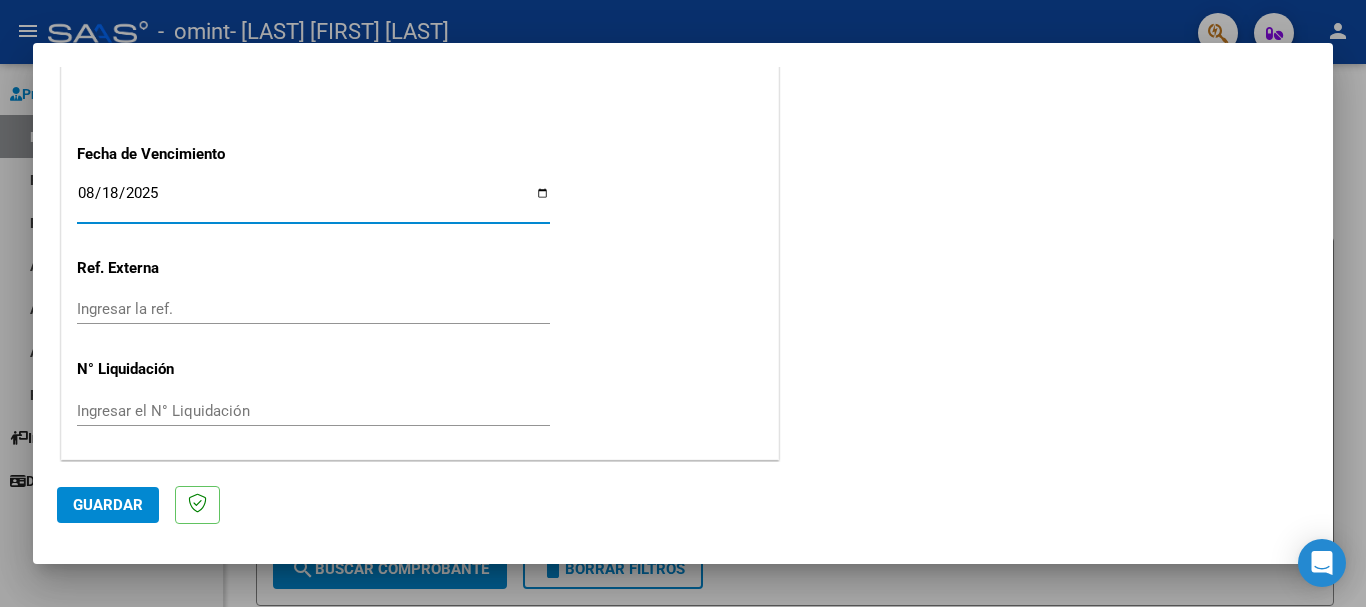 scroll, scrollTop: 1327, scrollLeft: 0, axis: vertical 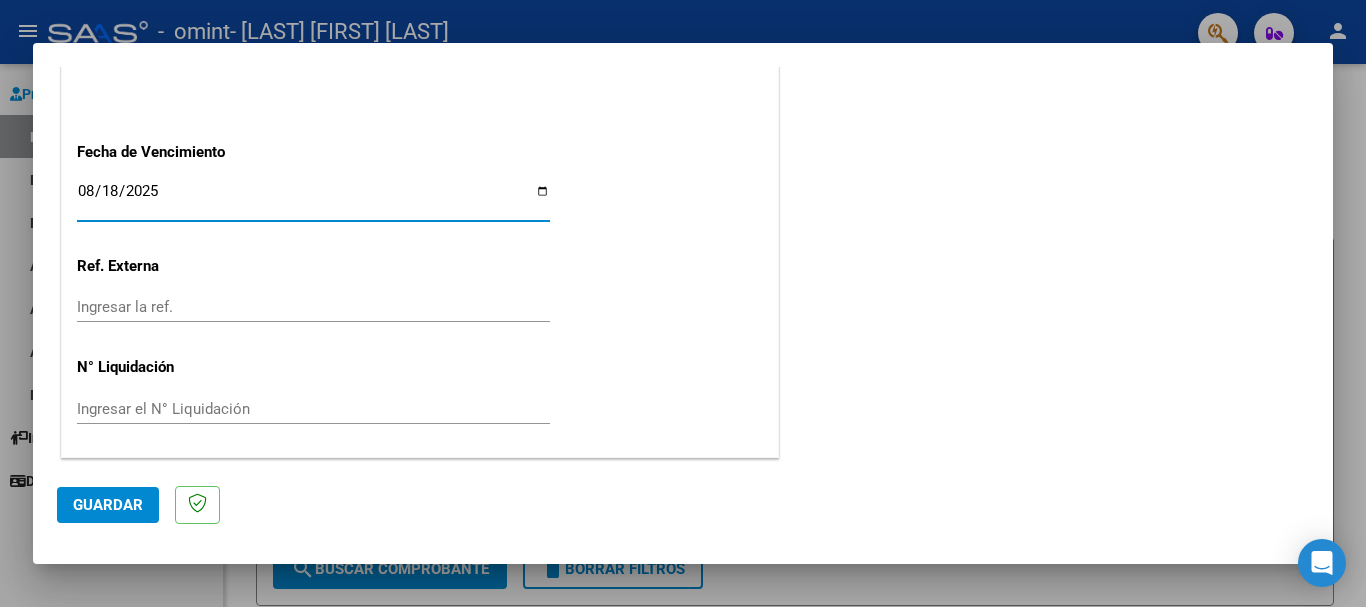 click on "Guardar" 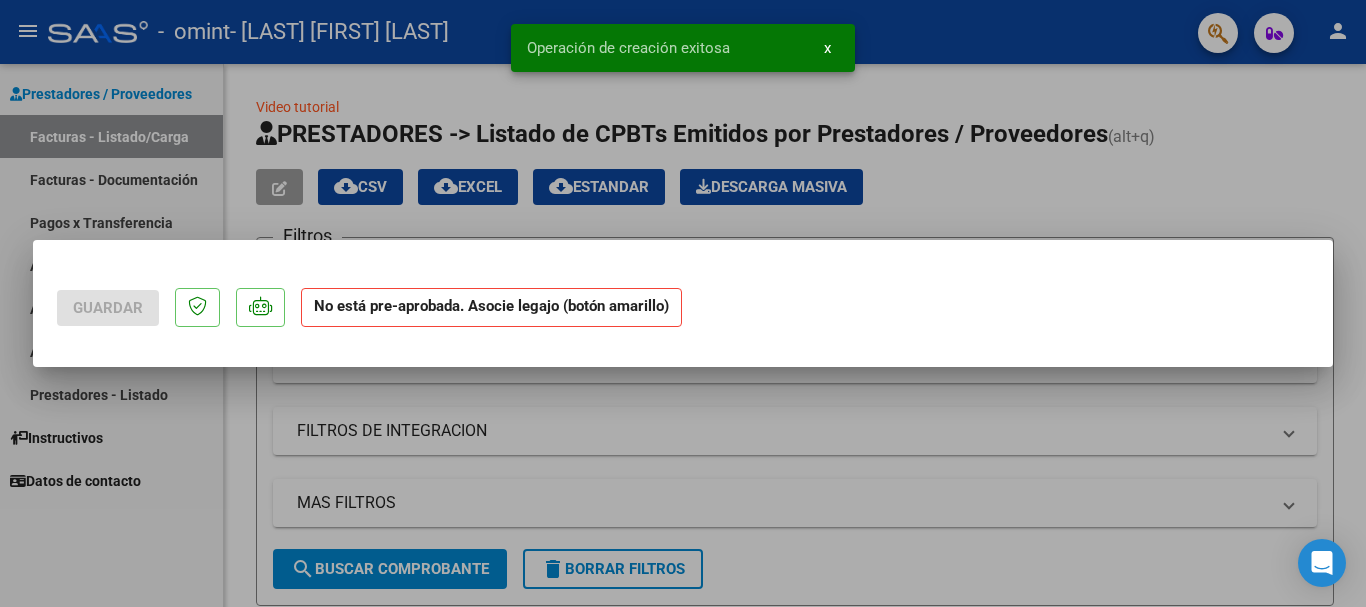scroll, scrollTop: 0, scrollLeft: 0, axis: both 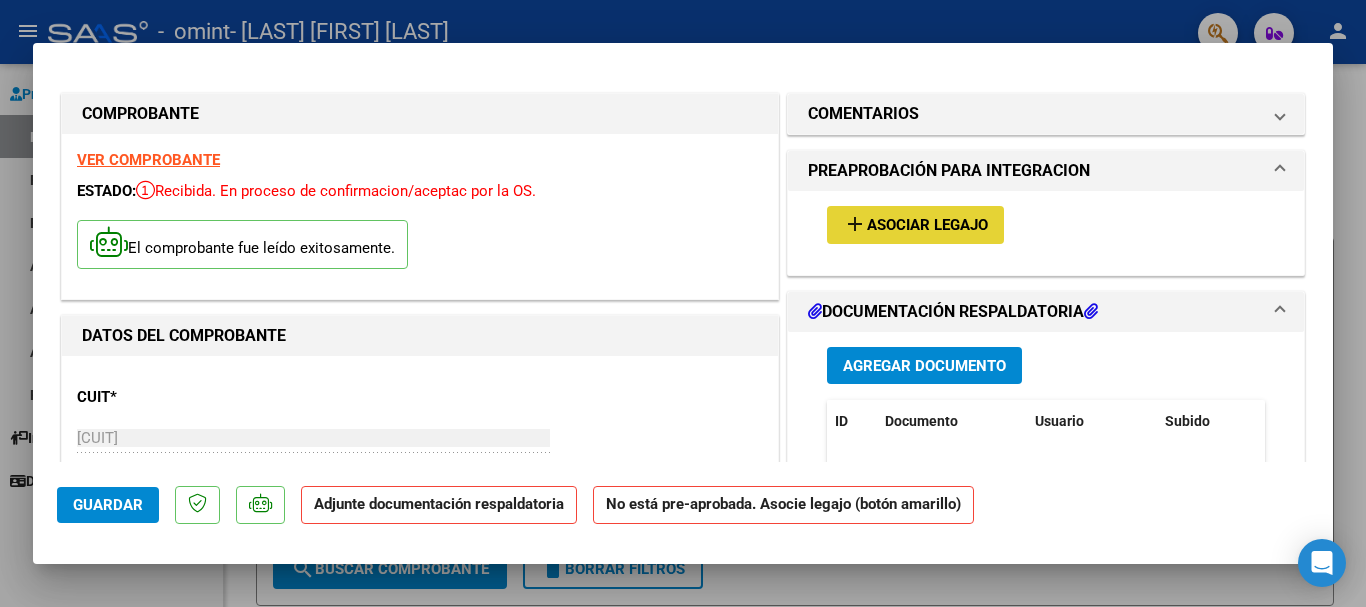 click on "Asociar Legajo" at bounding box center [927, 226] 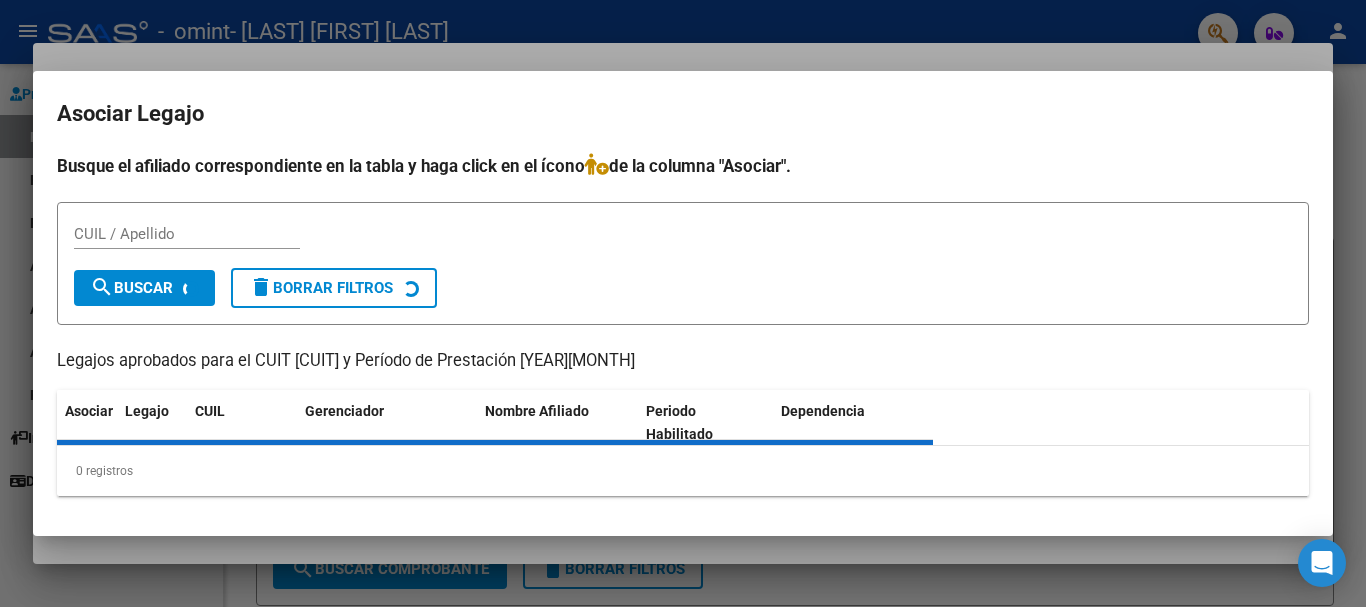 click on "CUIL / Apellido" at bounding box center [683, 243] 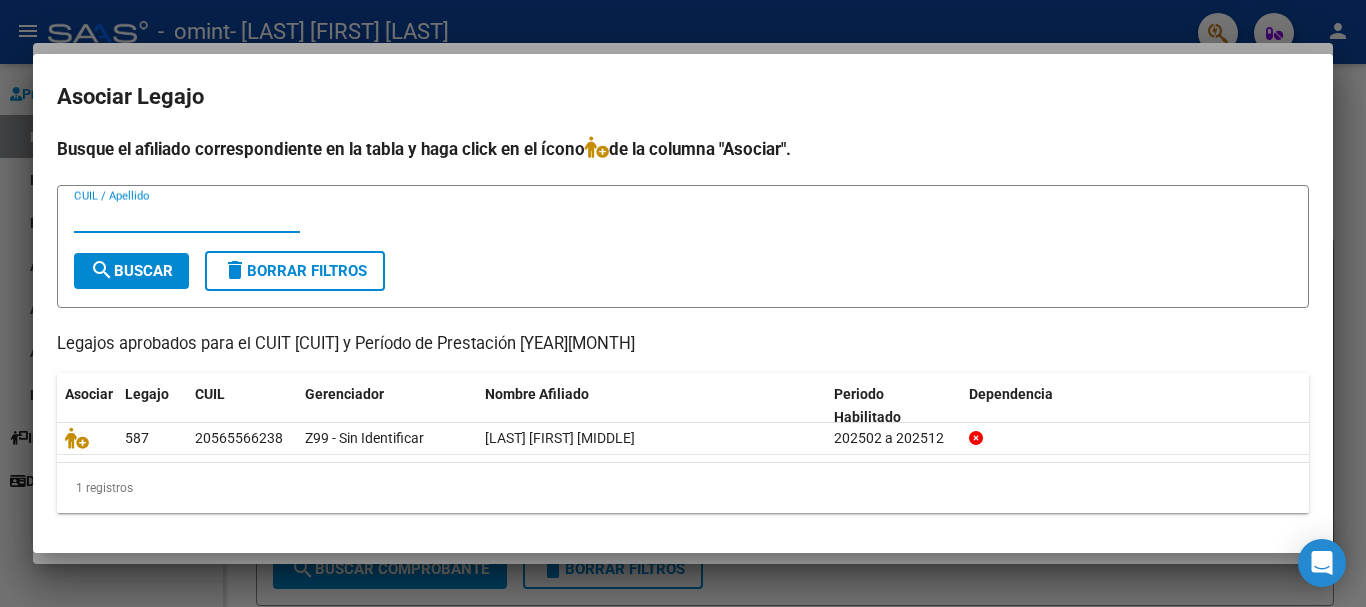 click on "CUIL / Apellido" at bounding box center (187, 217) 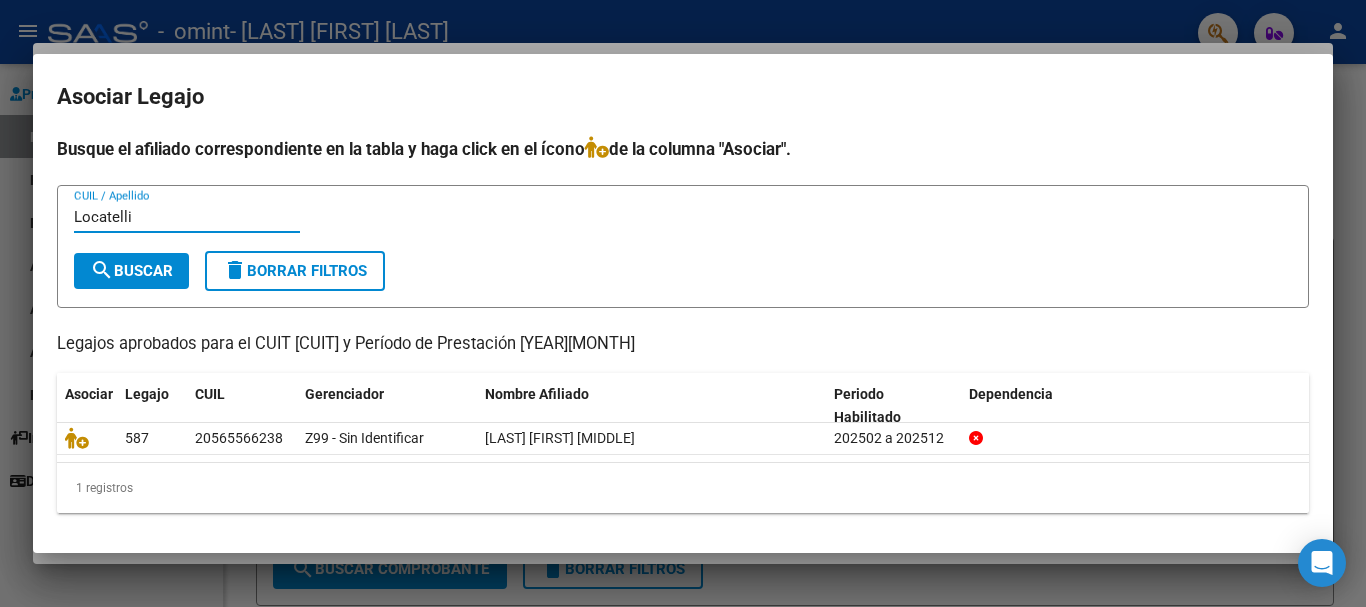type on "Locatelli" 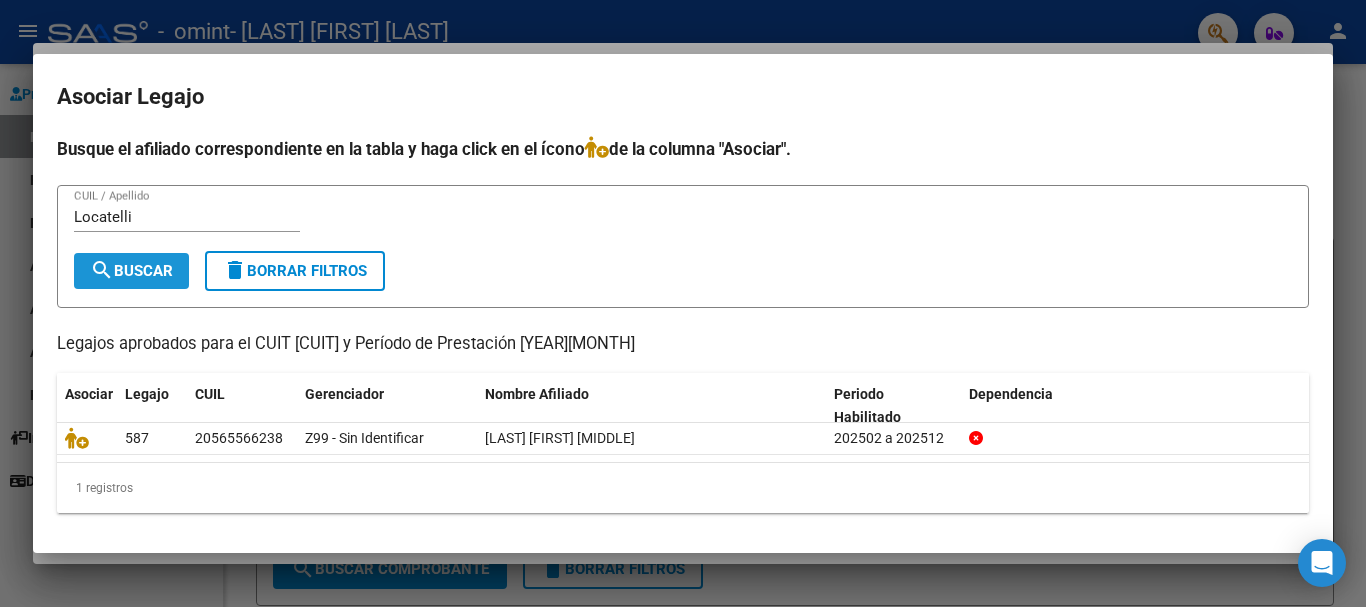 click on "search  Buscar" at bounding box center (131, 271) 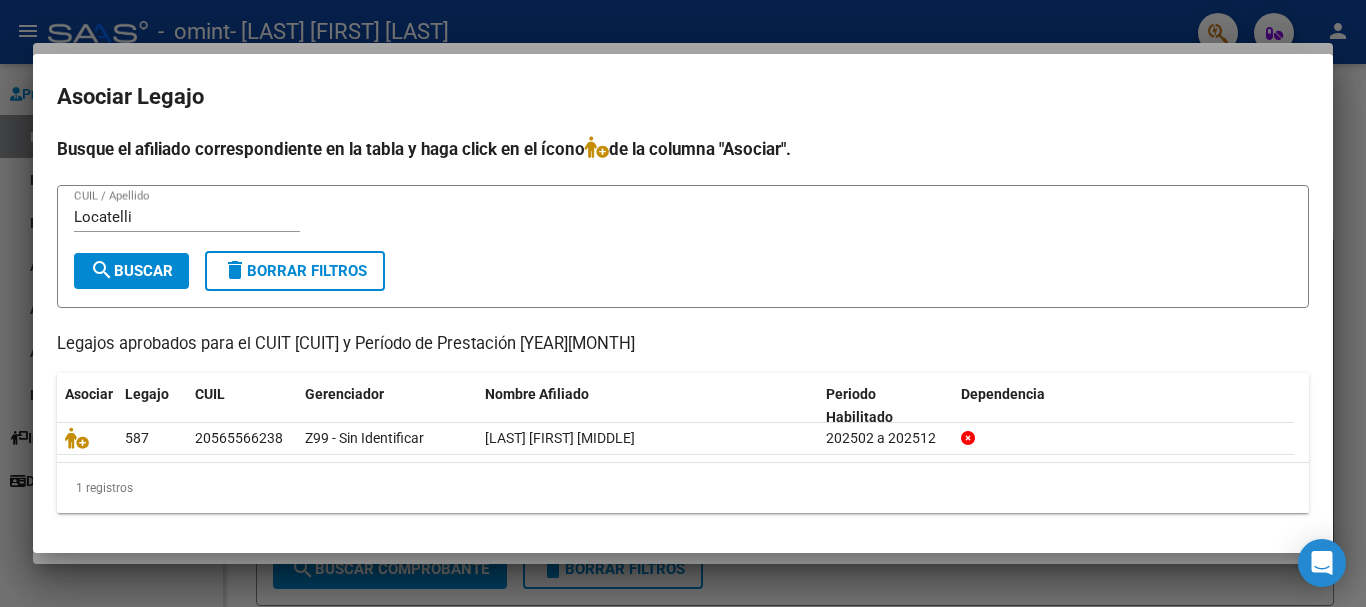 click on "[LAST] CUIL / Apellido" at bounding box center [683, 226] 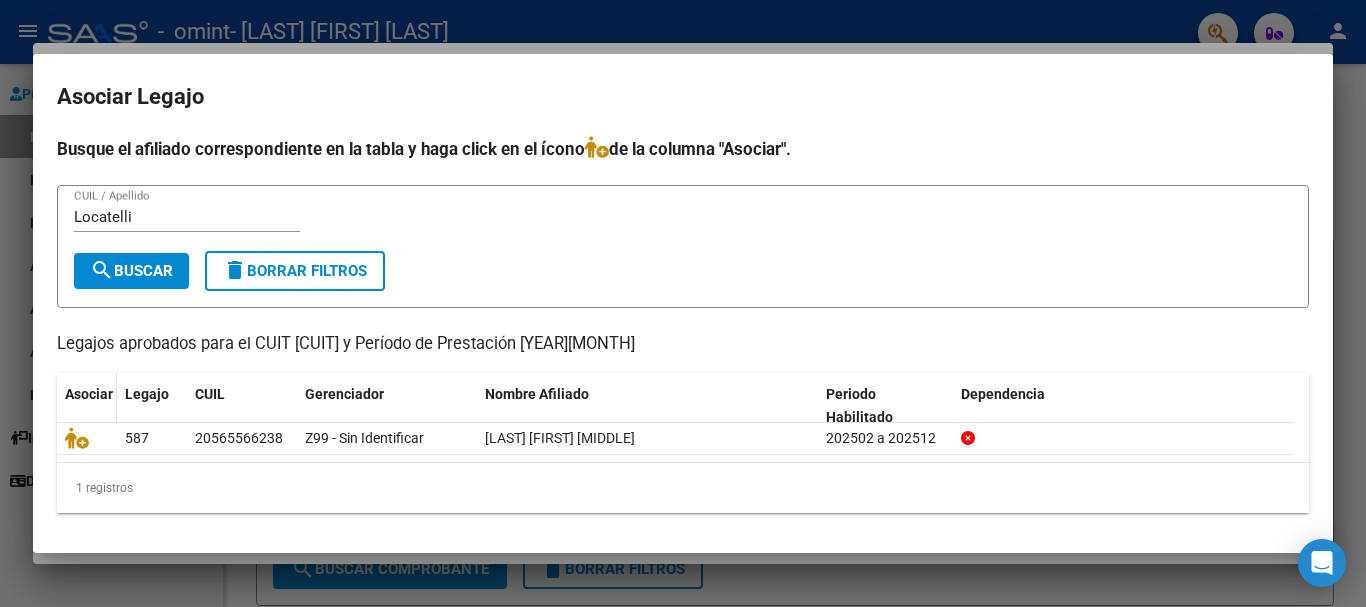 click on "Asociar" 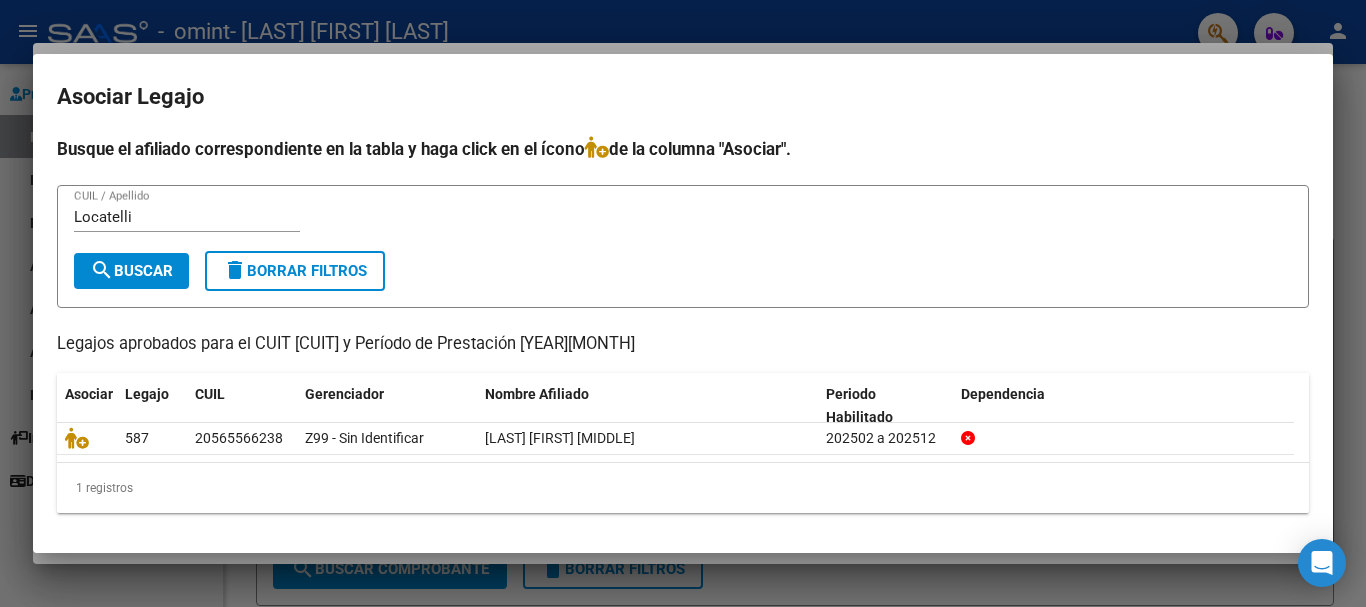 click on "Busque el afiliado correspondiente en la tabla y haga click en el ícono   de la columna "Asociar". [LAST] CUIL / Apellido search  Buscar  delete  Borrar Filtros  Legajos aprobados para el CUIT [CUIT] y Período de Prestación [YEAR][MONTH]  Asociar Legajo CUIL Gerenciador Nombre Afiliado Periodo Habilitado Dependencia    587 [CUIL] Z99 - Sin Identificar [LAST] [FIRST] [MIDDLE]  [YEAR][MONTH] a [YEAR][MONTH]   1 registros   1" at bounding box center (683, 332) 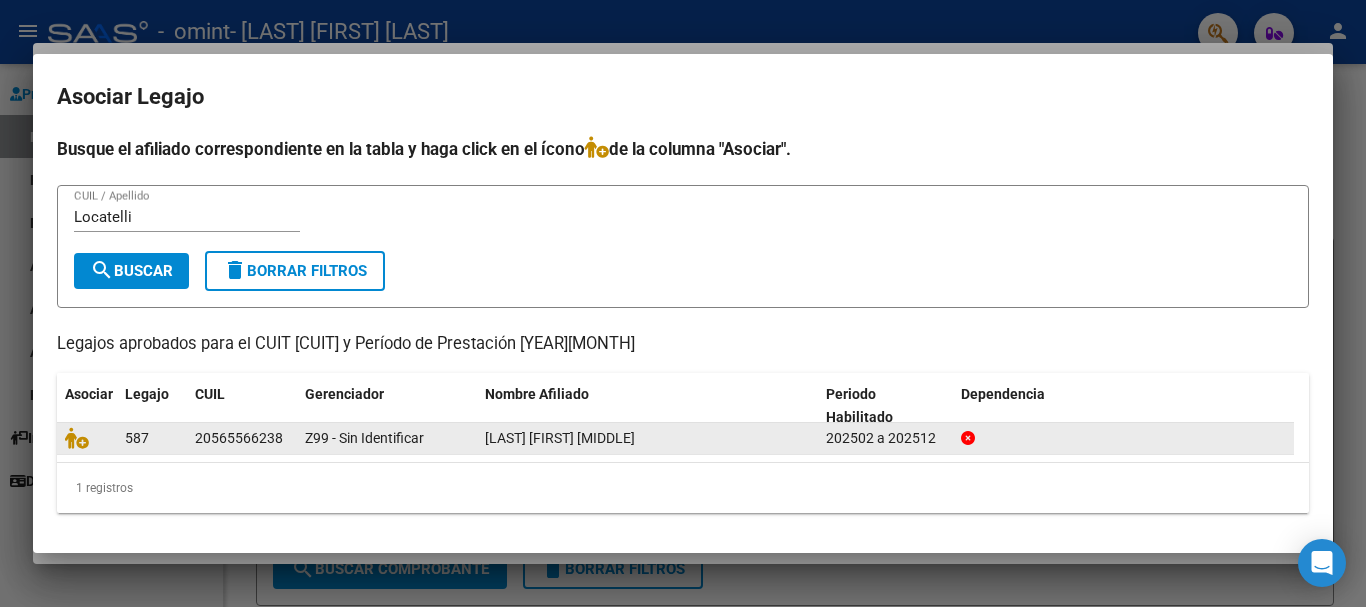 click 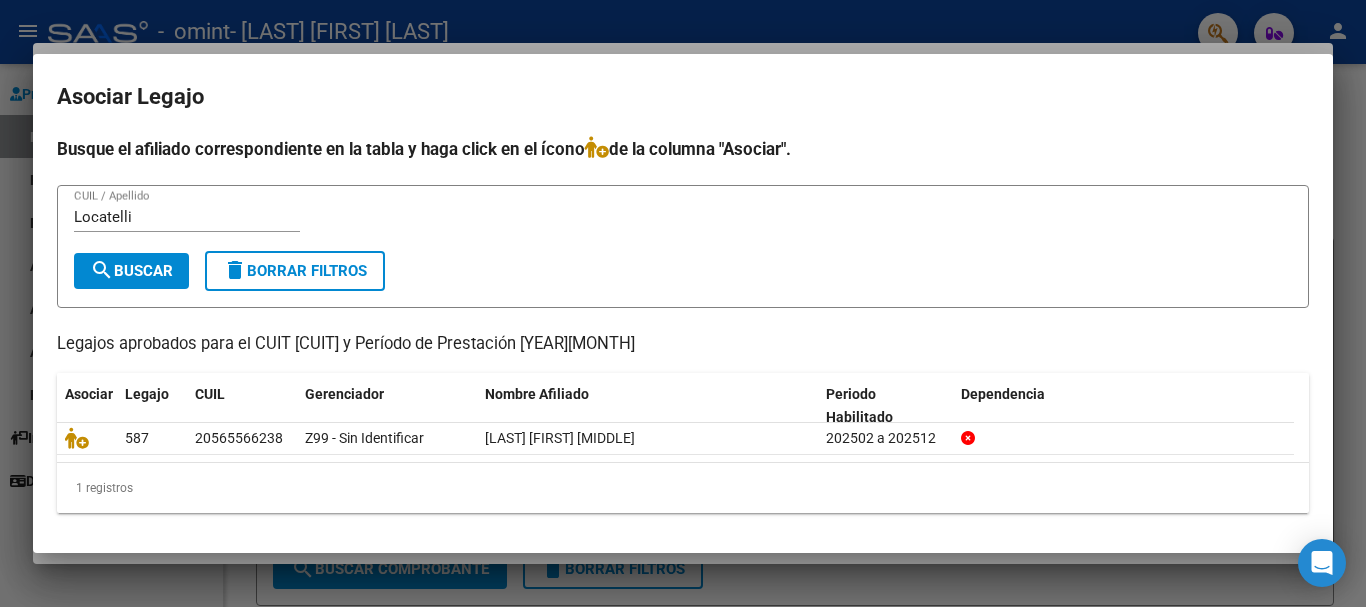 click on "587 [CUIL] Z99 - Sin Identificar [LAST] [FIRST] [MIDDLE]  [YEAR][MONTH] a [YEAR][MONTH]" 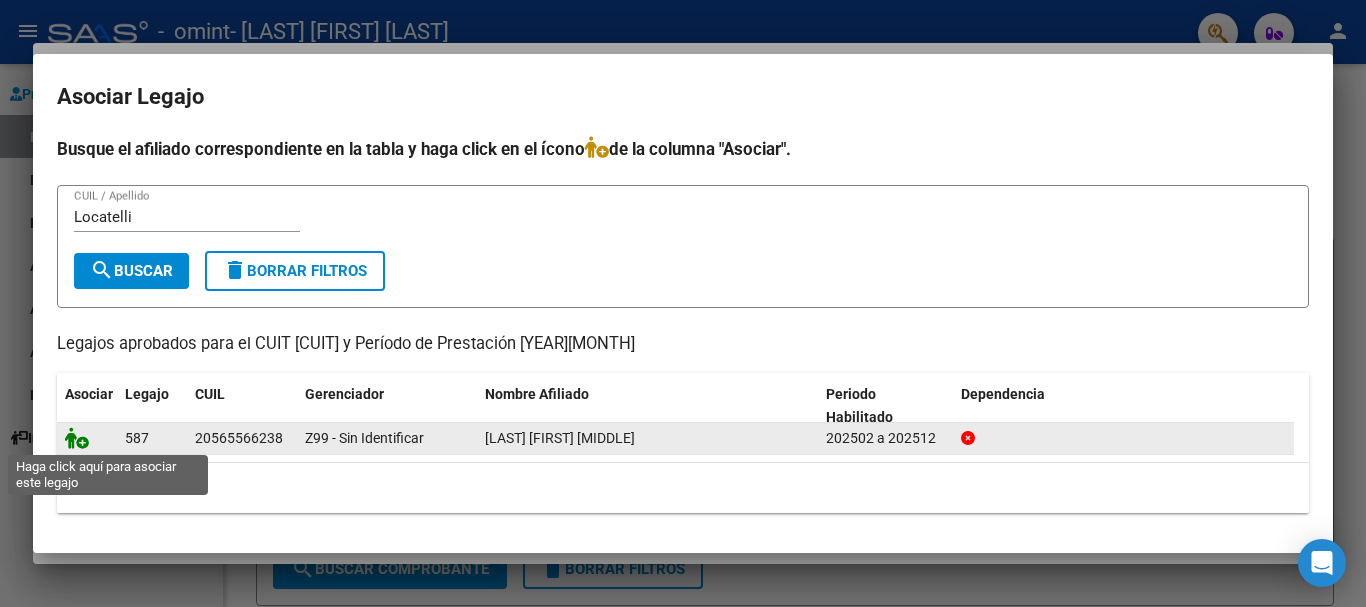click 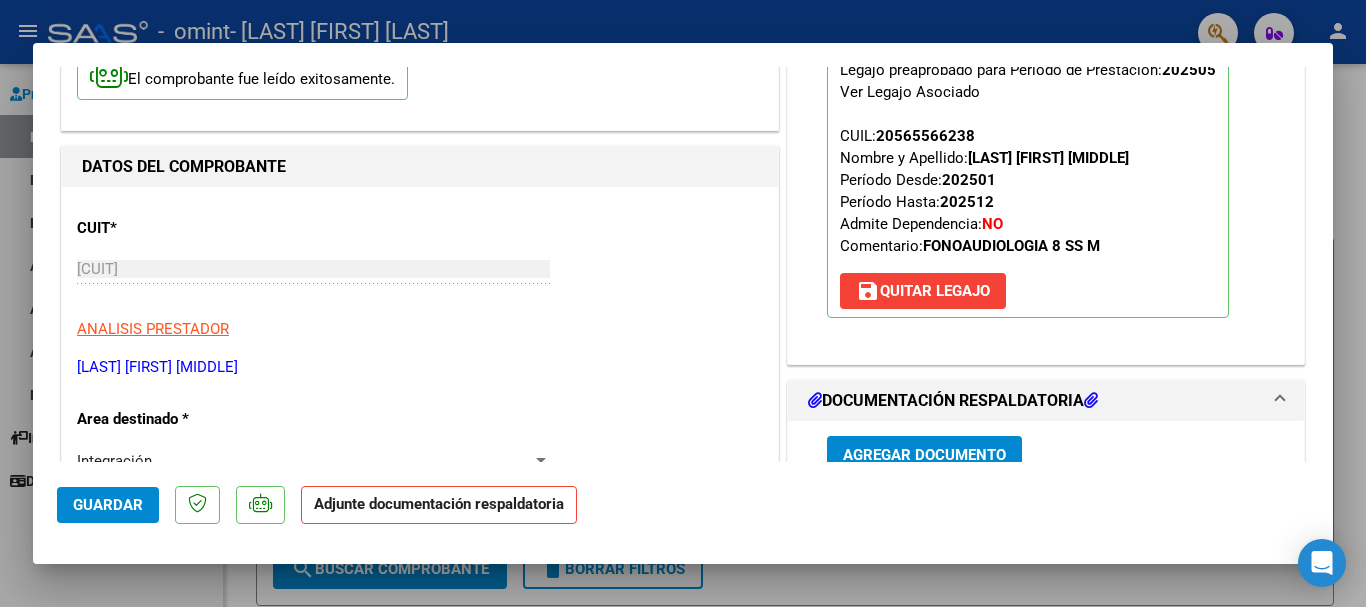 click on "CUIT  *   [CUIT] Ingresar CUIT  ANALISIS PRESTADOR  MAYORGA ROCIO BELEN  ARCA Padrón  Area destinado * Integración Seleccionar Area Período de Prestación (Ej: 202305 para Mayo 2023    [YEAR][MONTH] Ingrese el Período de Prestación como indica el ejemplo   Una vez que se asoció a un legajo aprobado no se puede cambiar el período de prestación.   Comprobante Tipo * Factura A Seleccionar Tipo Punto de Venta  *   [NUMBER] Ingresar el Nro.  Número  *   [NUMBER] Ingresar el Nro.  Monto  *   $ [AMOUNT] Ingresar el monto  Fecha del Cpbt.  *   [DATE] Ingresar la fecha  CAE / CAEA (no ingrese CAI)    [CAE] Ingresar el CAE o CAEA (no ingrese CAI)  Fecha de Vencimiento    [DATE] Ingresar la fecha  Ref. Externa    Ingresar la ref.  N° Liquidación    Ingresar el N° Liquidación" at bounding box center [420, 935] 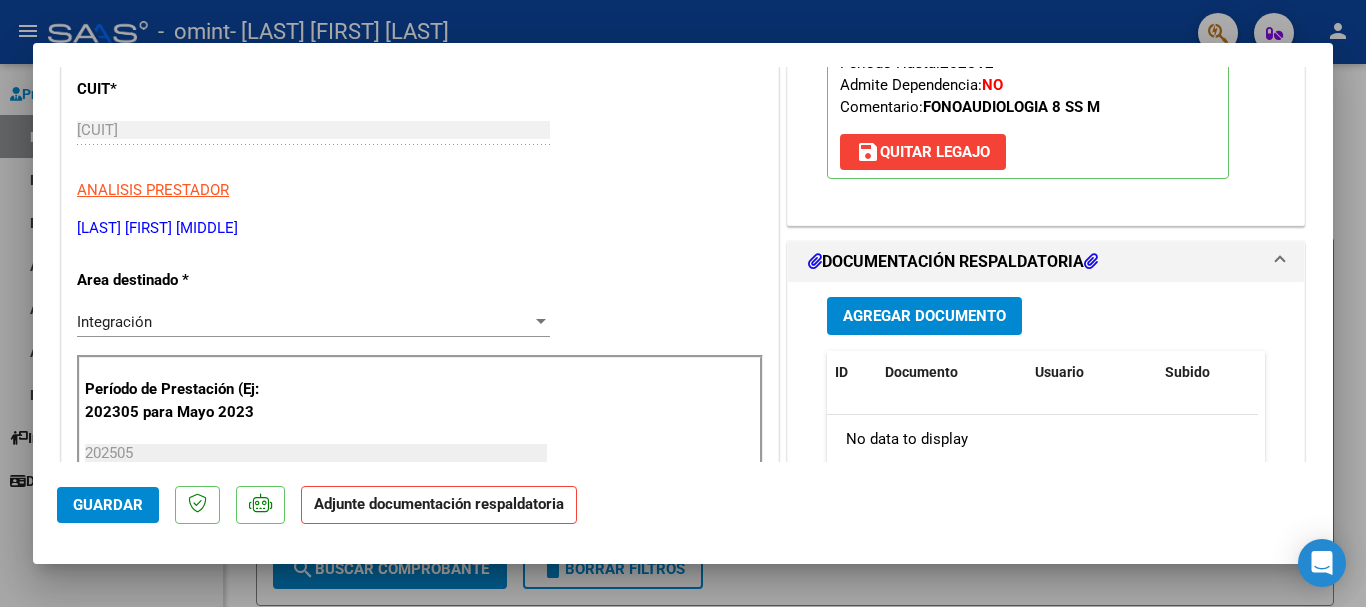 scroll, scrollTop: 325, scrollLeft: 0, axis: vertical 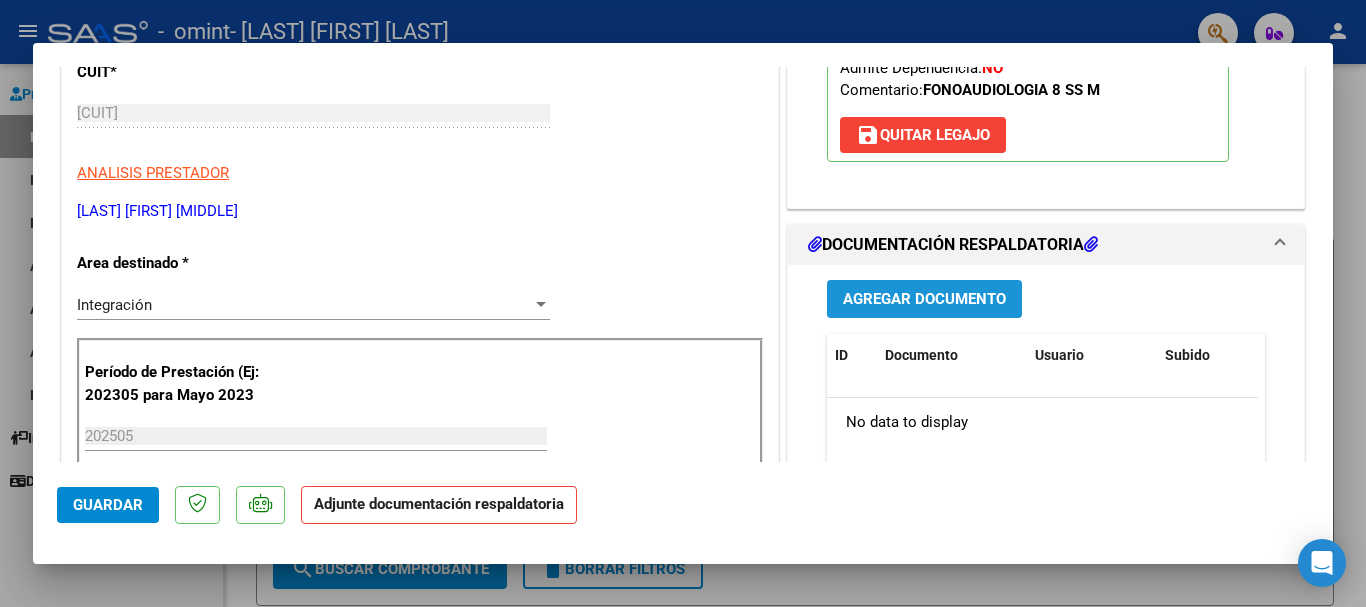 click on "Agregar Documento" at bounding box center (924, 300) 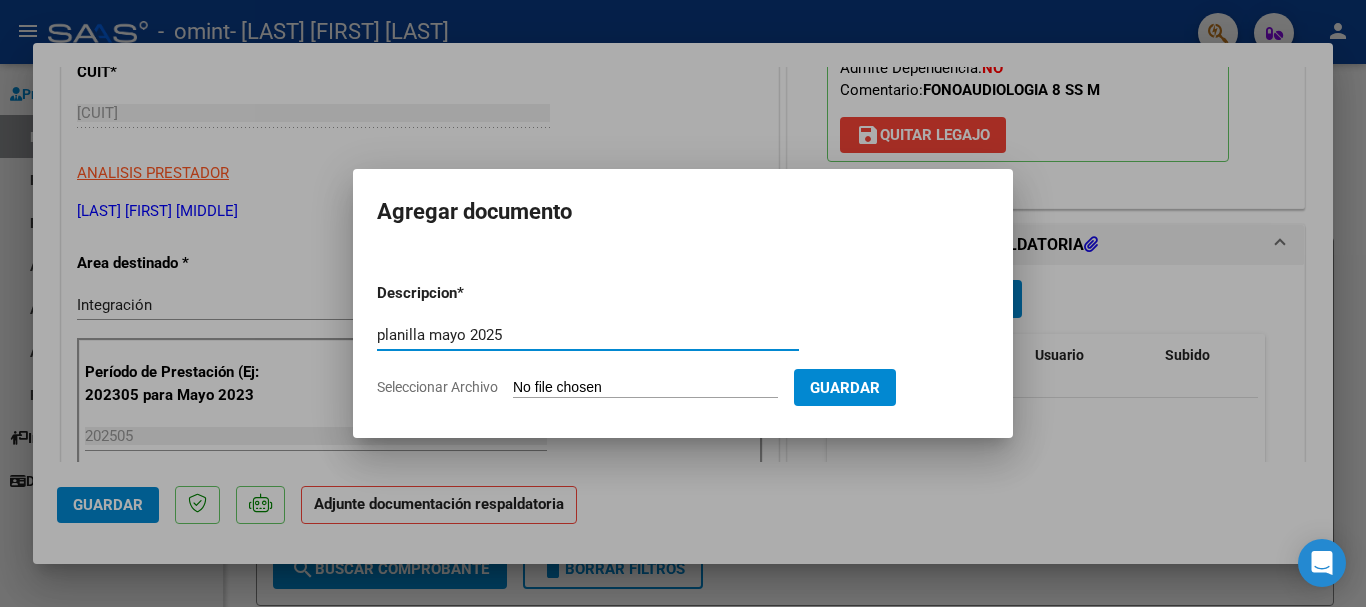 type on "planilla mayo 2025" 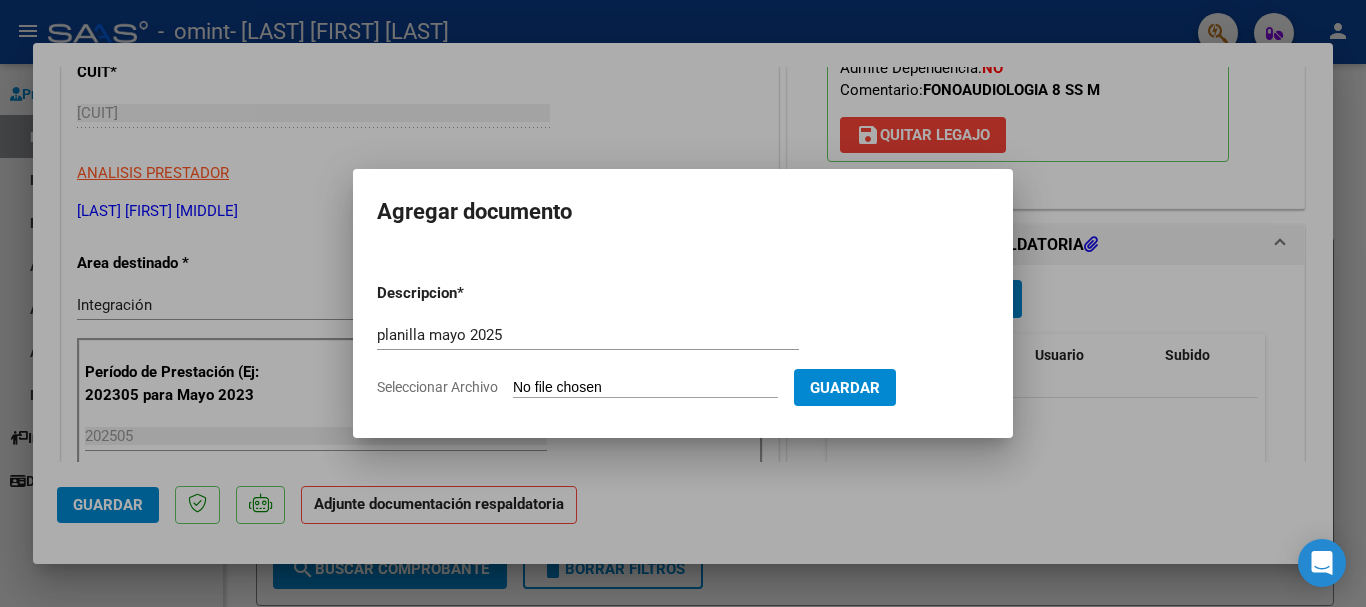 type on "C:\fakepath\planilla [LAST] mayo [YEAR].pdf" 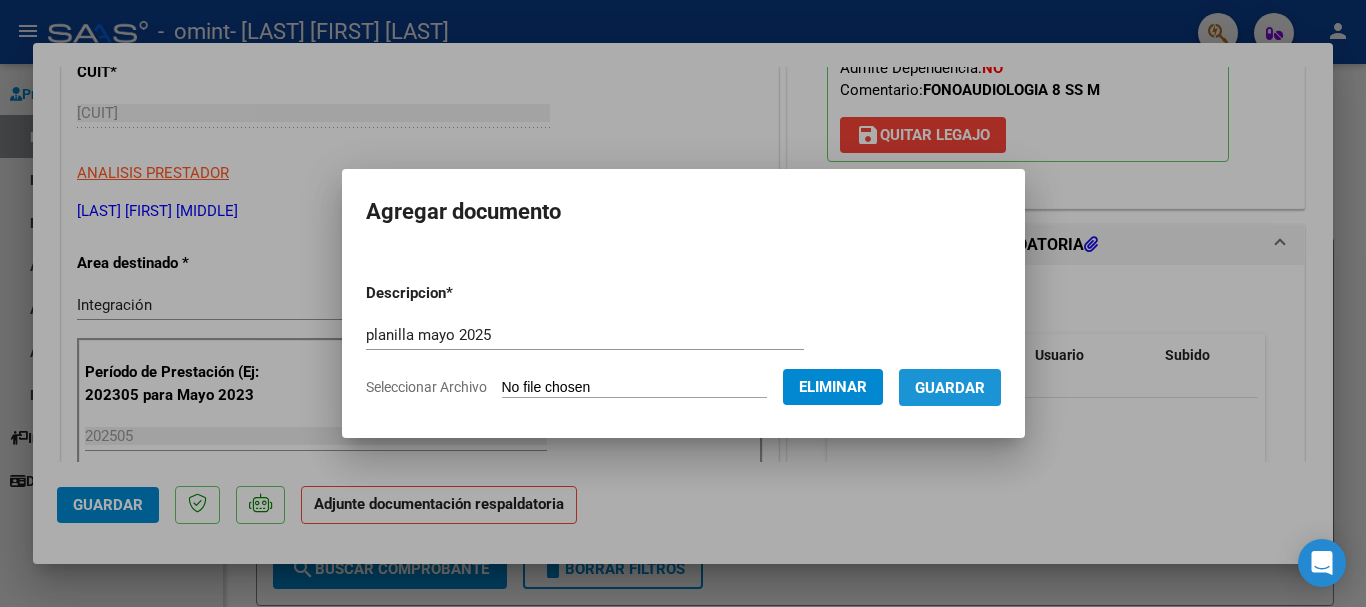 click on "Guardar" at bounding box center (950, 388) 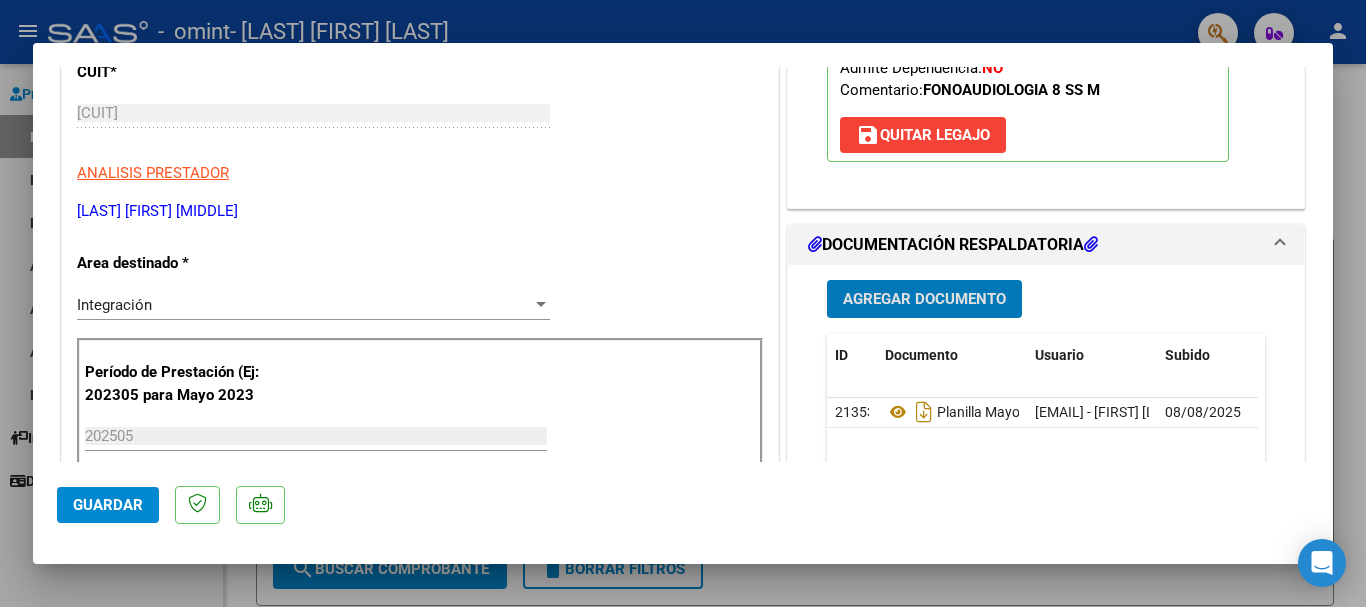click on "Guardar" 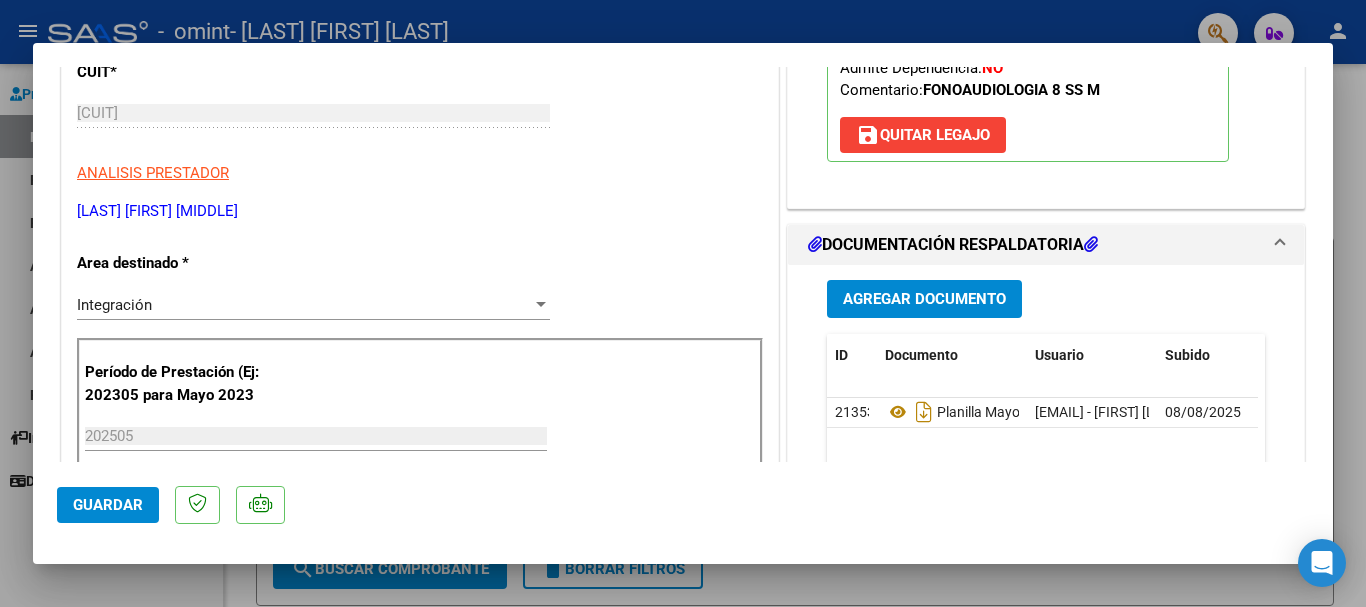 click on "Guardar" 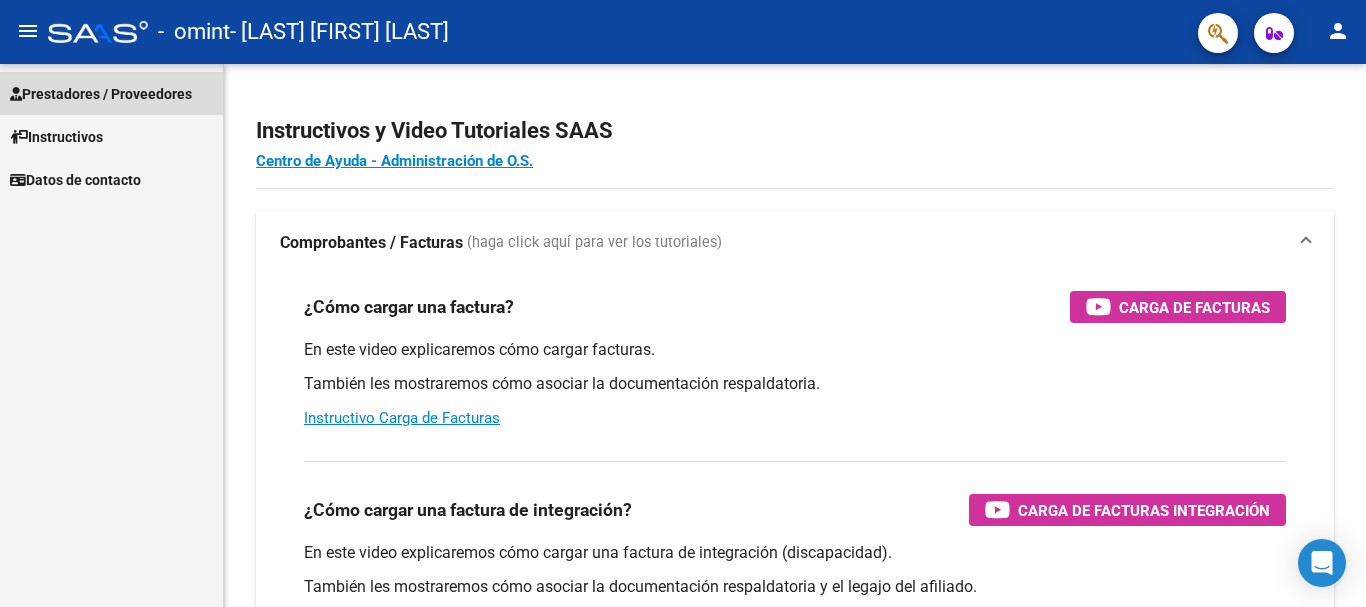 click on "Prestadores / Proveedores" at bounding box center (111, 93) 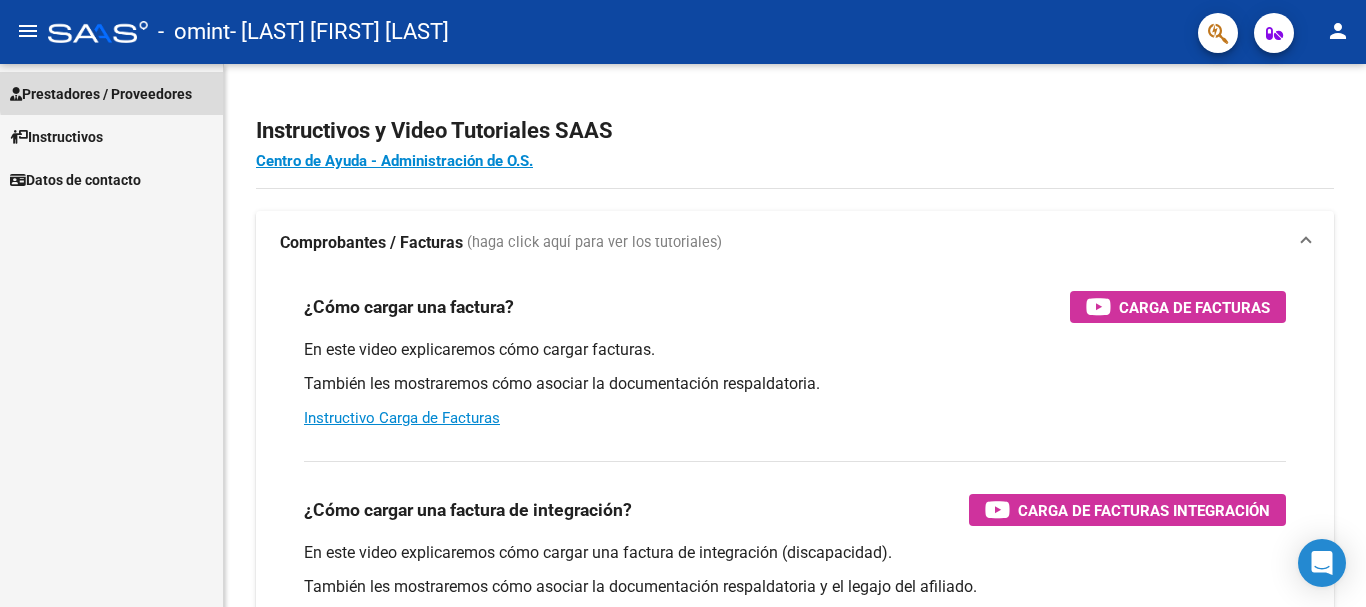 click on "Prestadores / Proveedores" at bounding box center [101, 94] 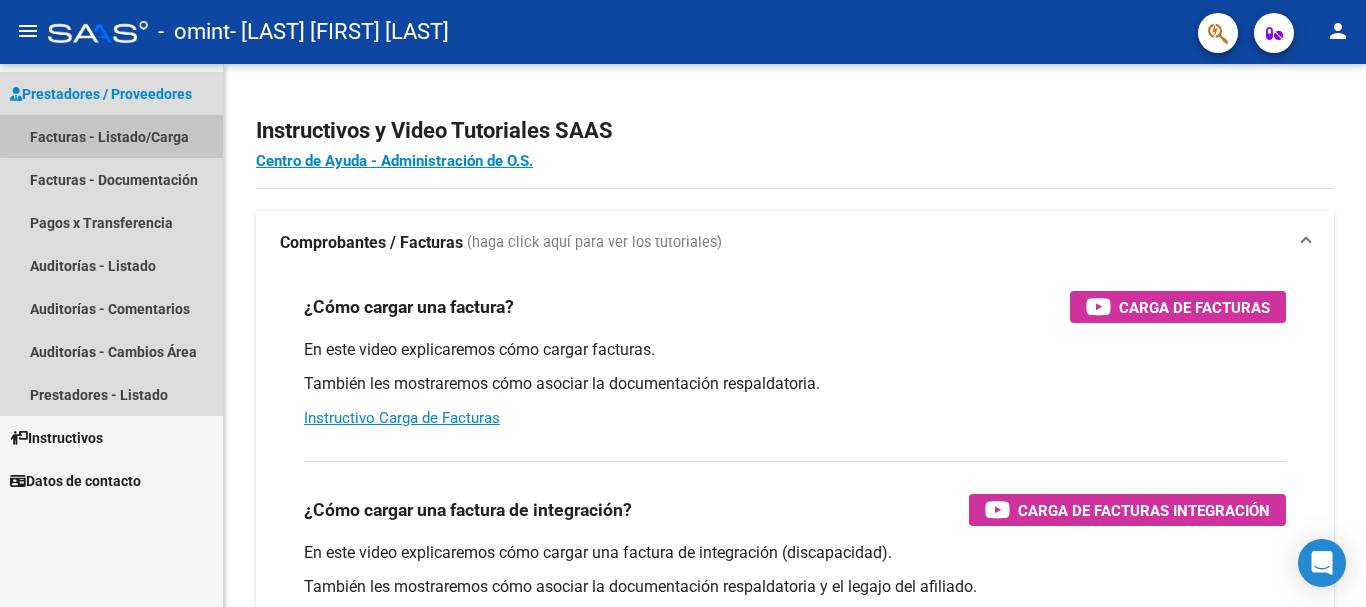 click on "Facturas - Listado/Carga" at bounding box center [111, 136] 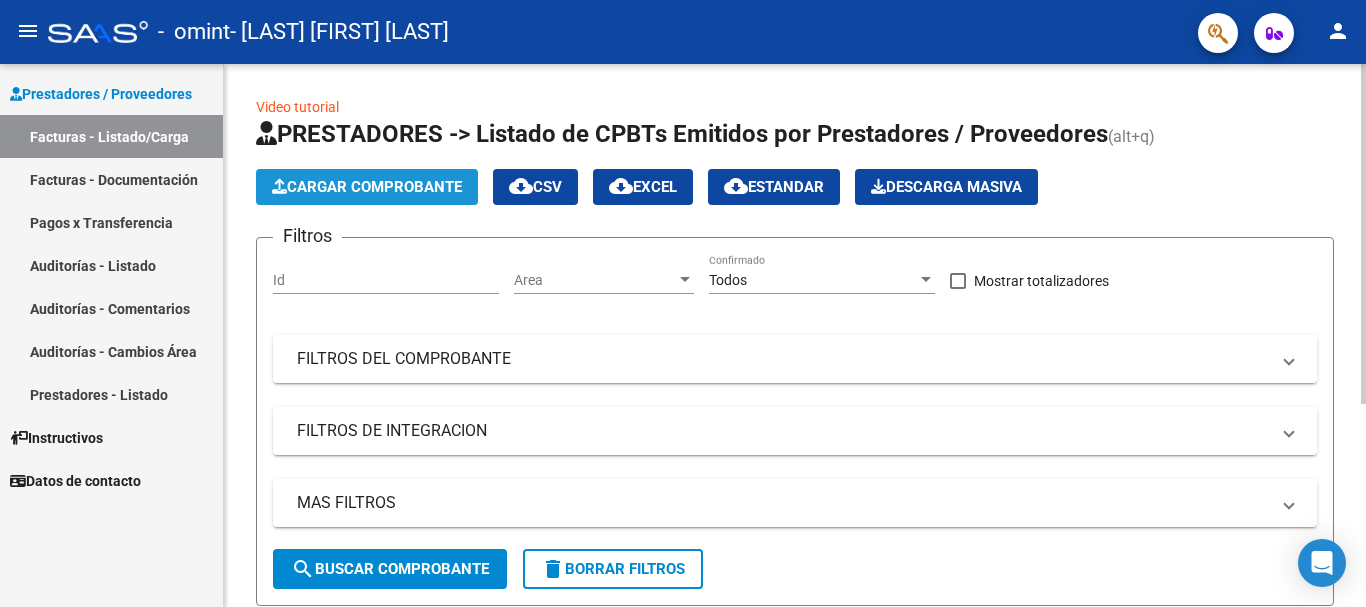 click on "Cargar Comprobante" 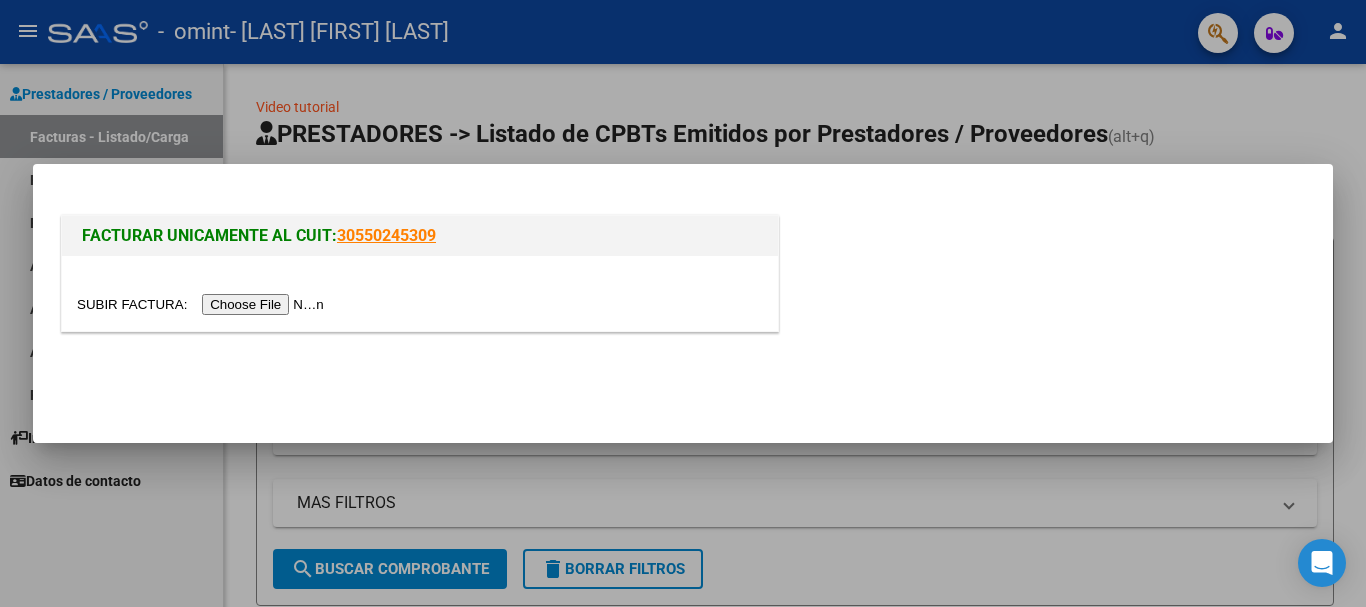 click at bounding box center (203, 304) 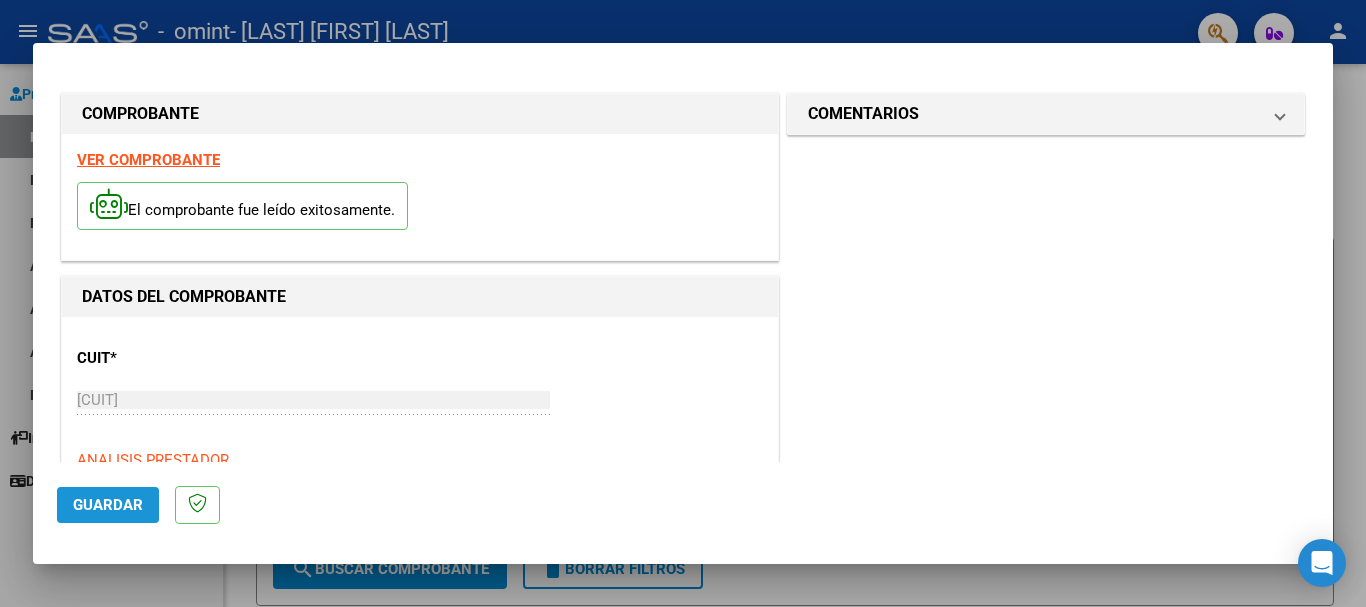 click on "Guardar" 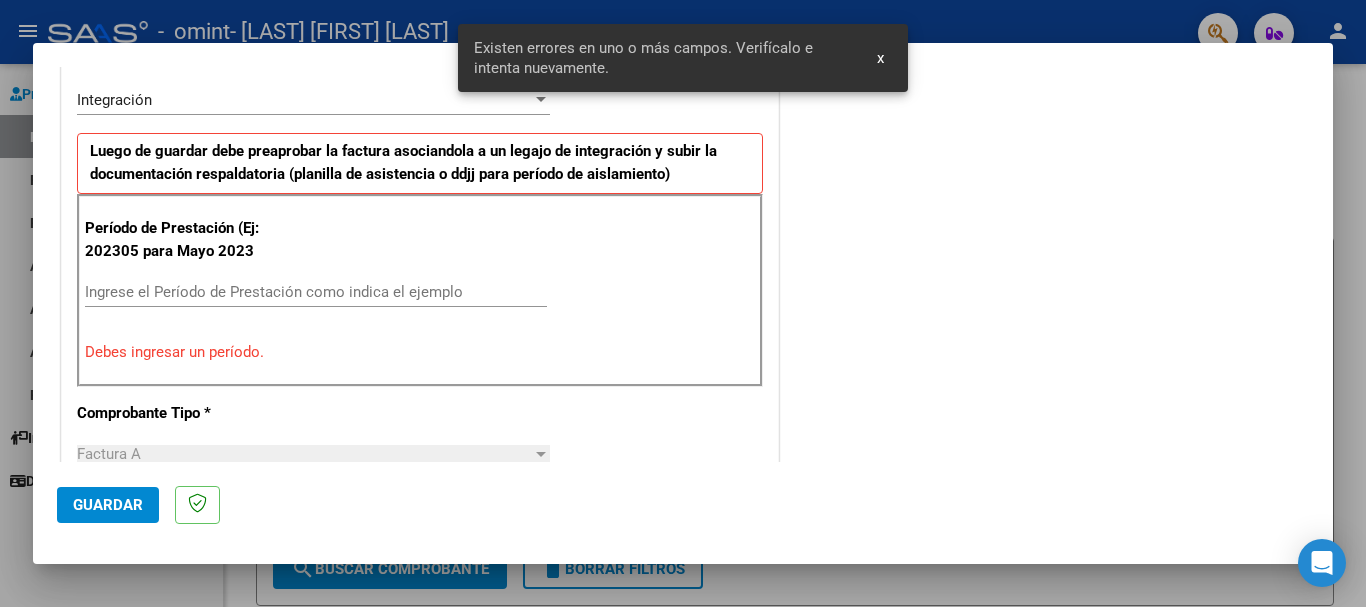 scroll, scrollTop: 462, scrollLeft: 0, axis: vertical 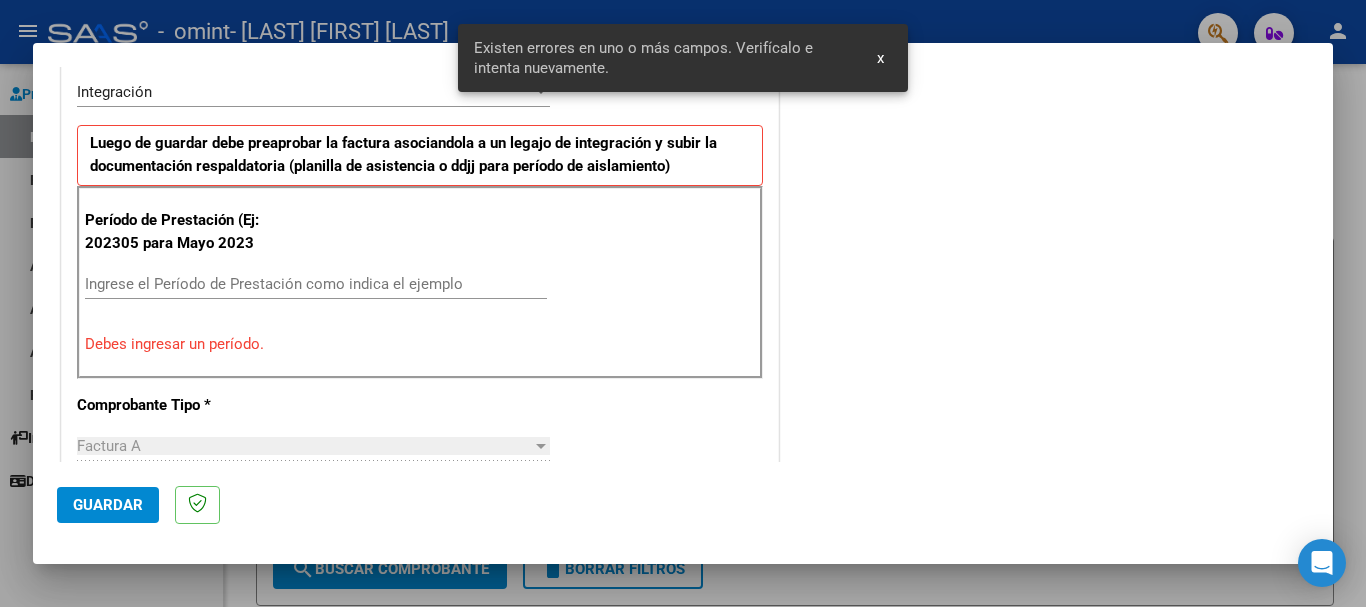 click on "Debes ingresar un período." at bounding box center (420, 344) 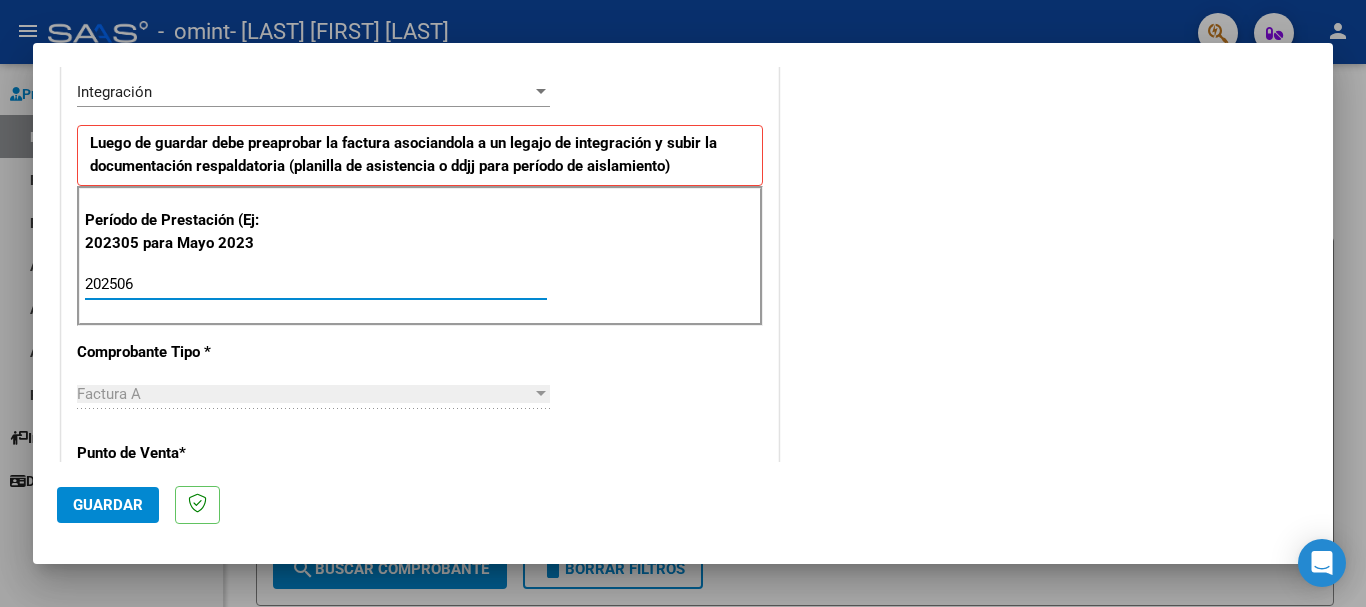 type on "202506" 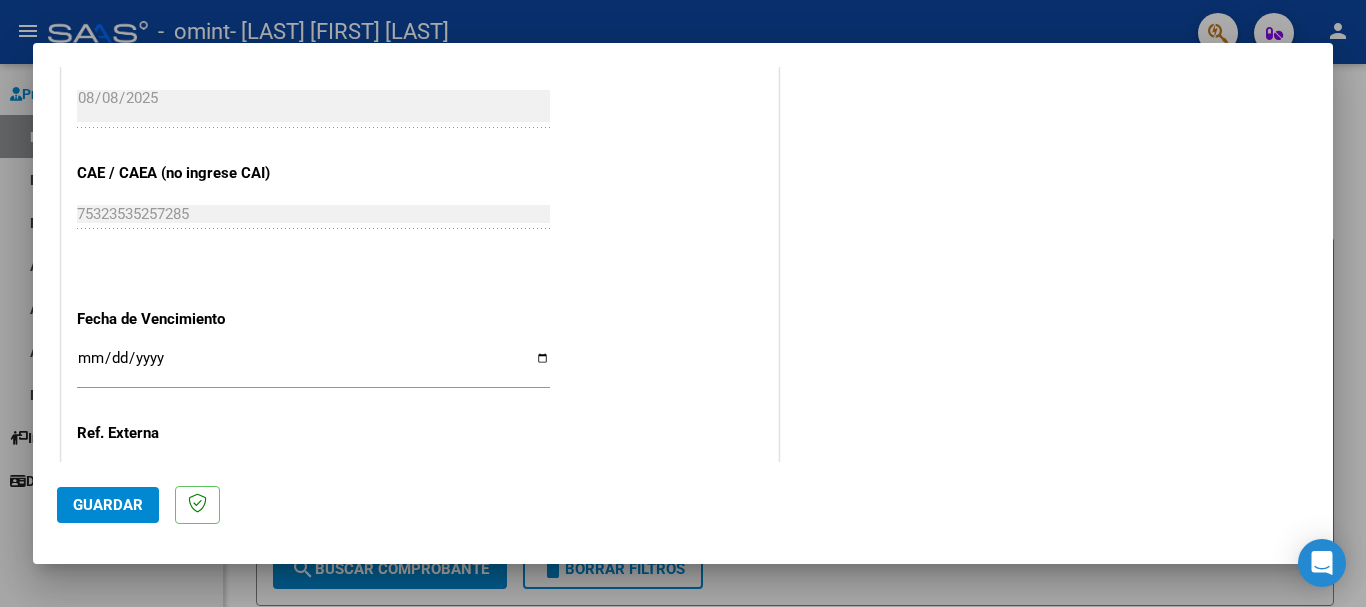scroll, scrollTop: 1165, scrollLeft: 0, axis: vertical 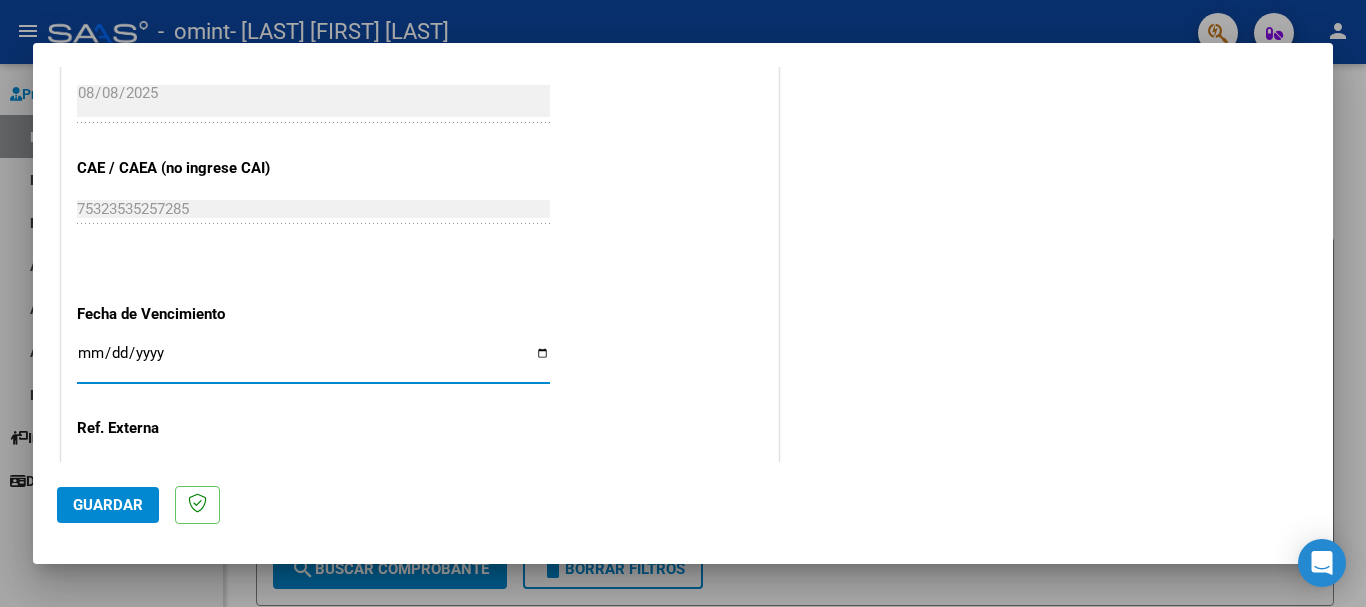 click on "Ingresar la fecha" at bounding box center (313, 361) 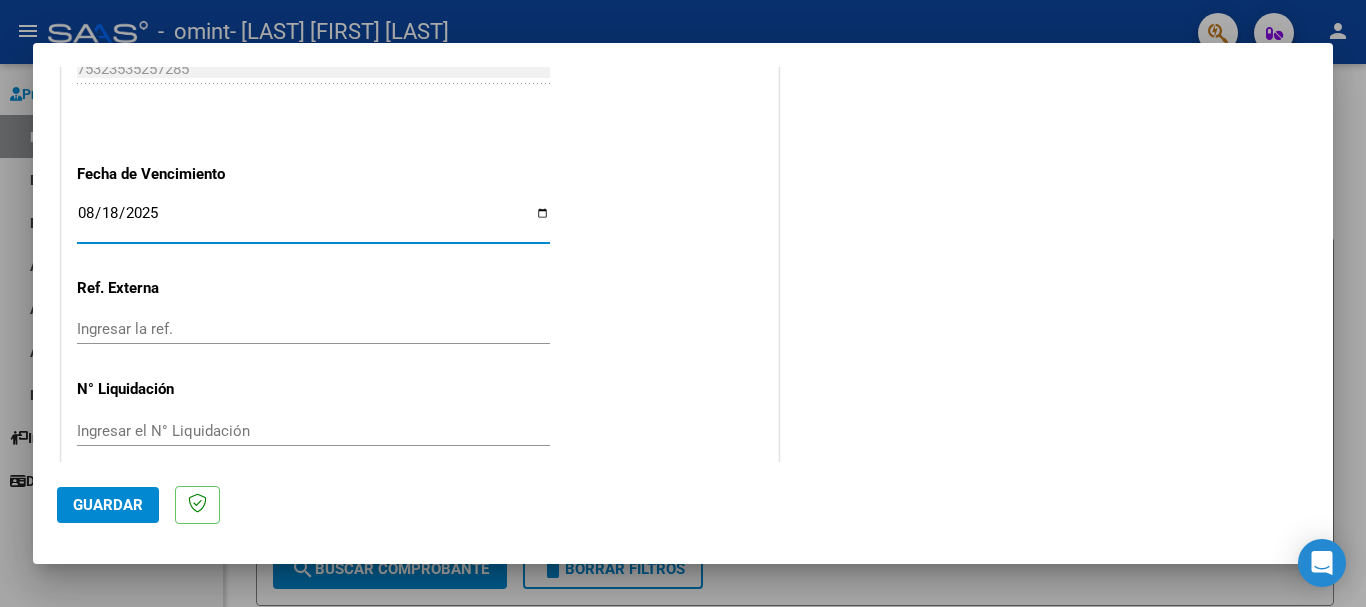 scroll, scrollTop: 1327, scrollLeft: 0, axis: vertical 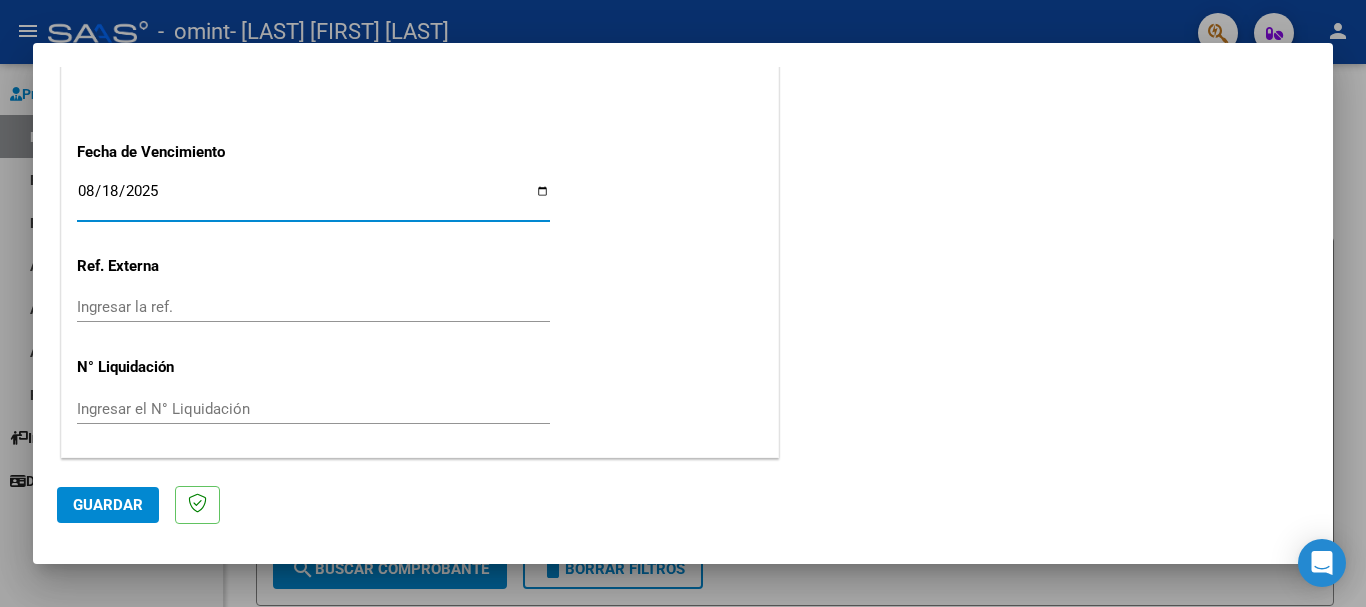 click on "Ingresar el N° Liquidación" 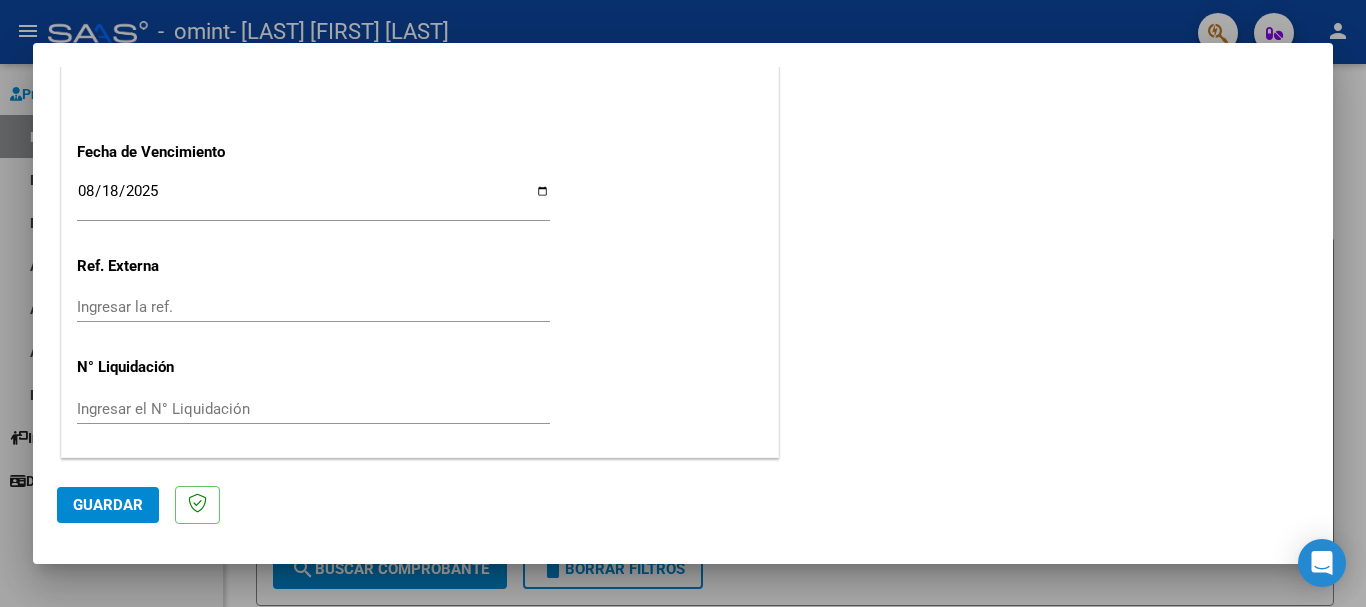 drag, startPoint x: 222, startPoint y: 425, endPoint x: 193, endPoint y: 341, distance: 88.86507 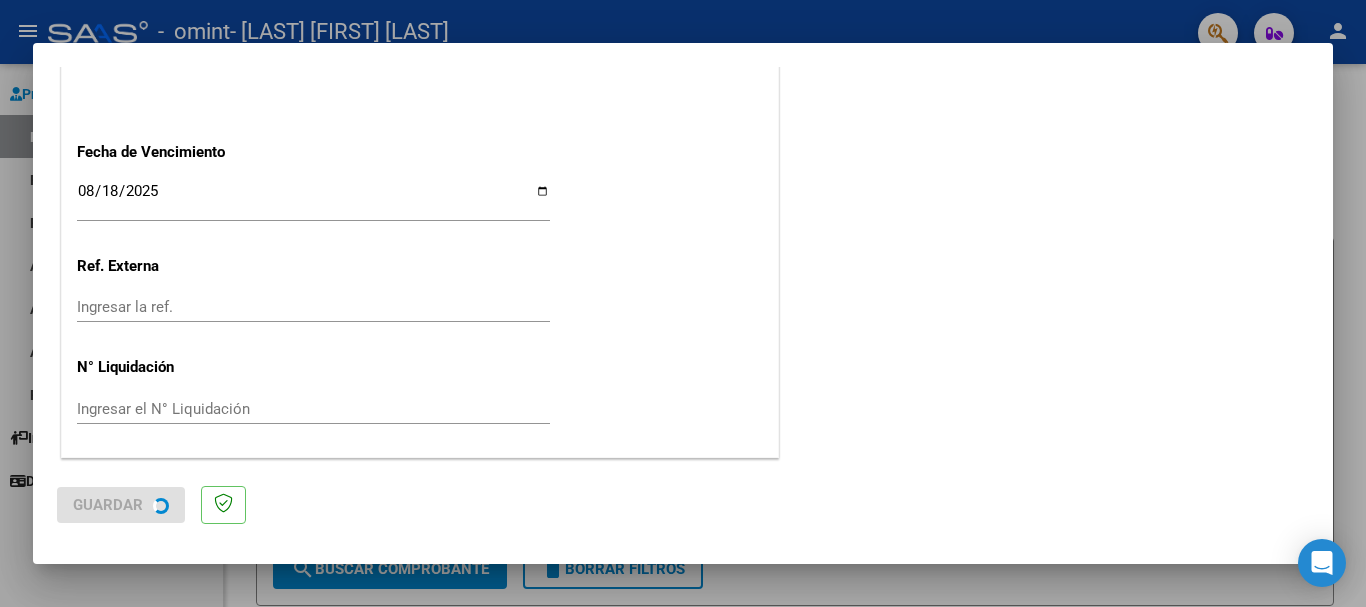 scroll, scrollTop: 0, scrollLeft: 0, axis: both 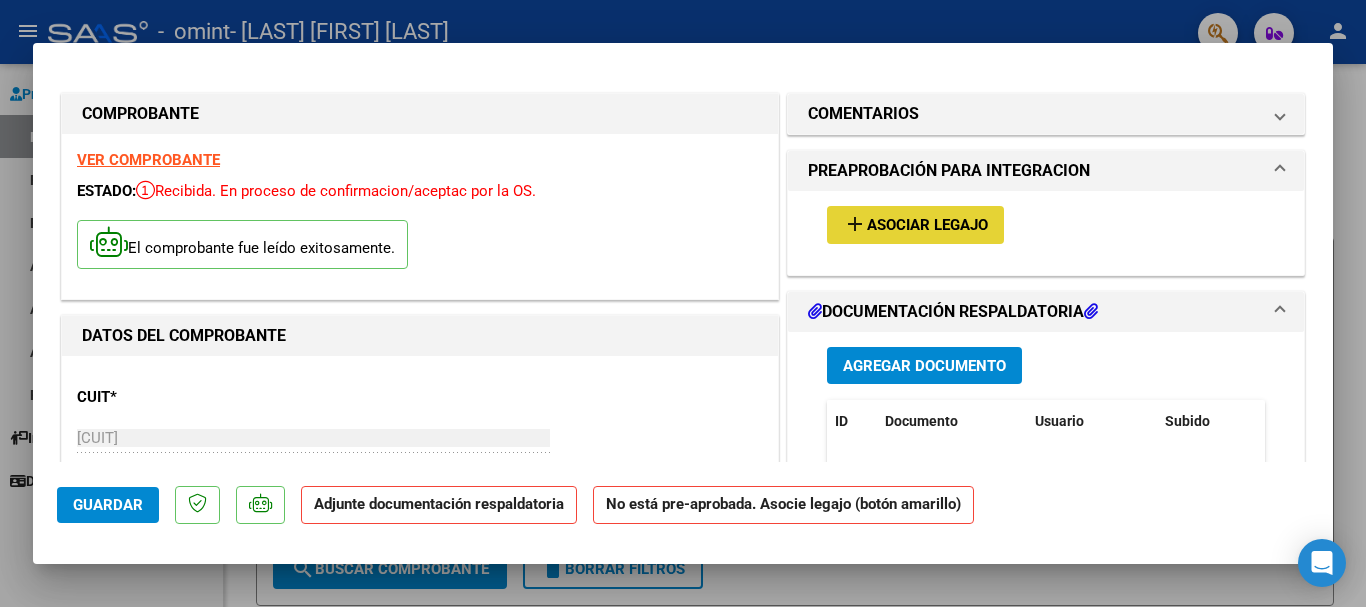 click on "add Asociar Legajo" at bounding box center (915, 224) 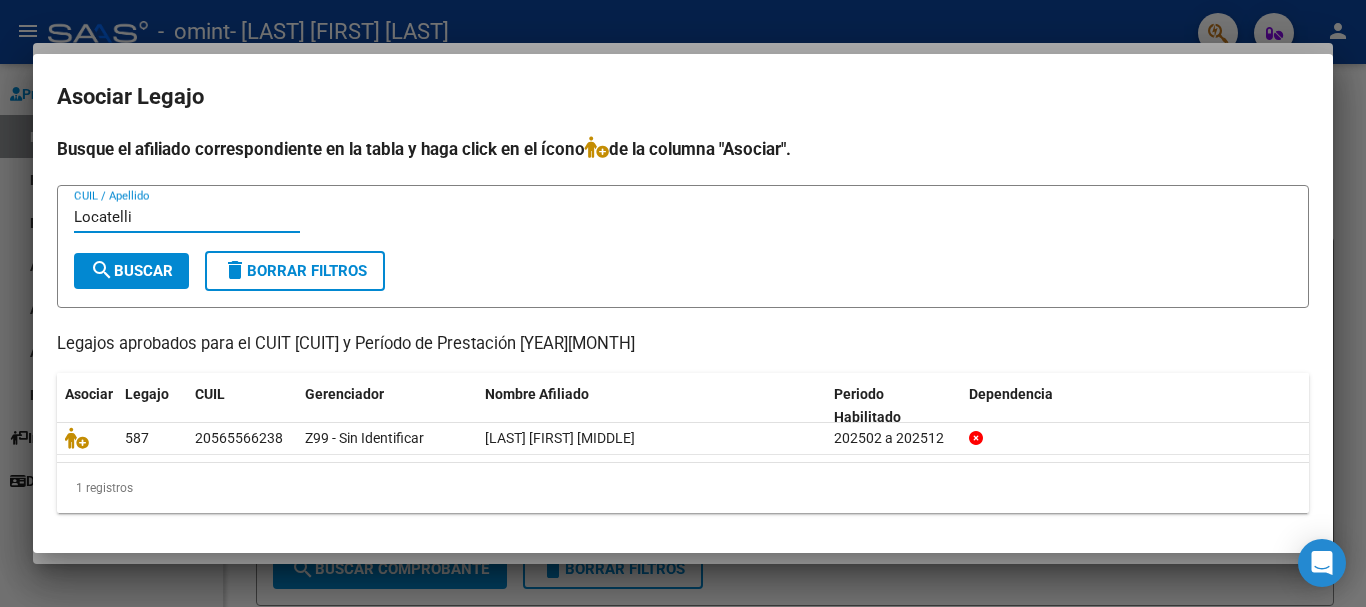 type on "Locatelli" 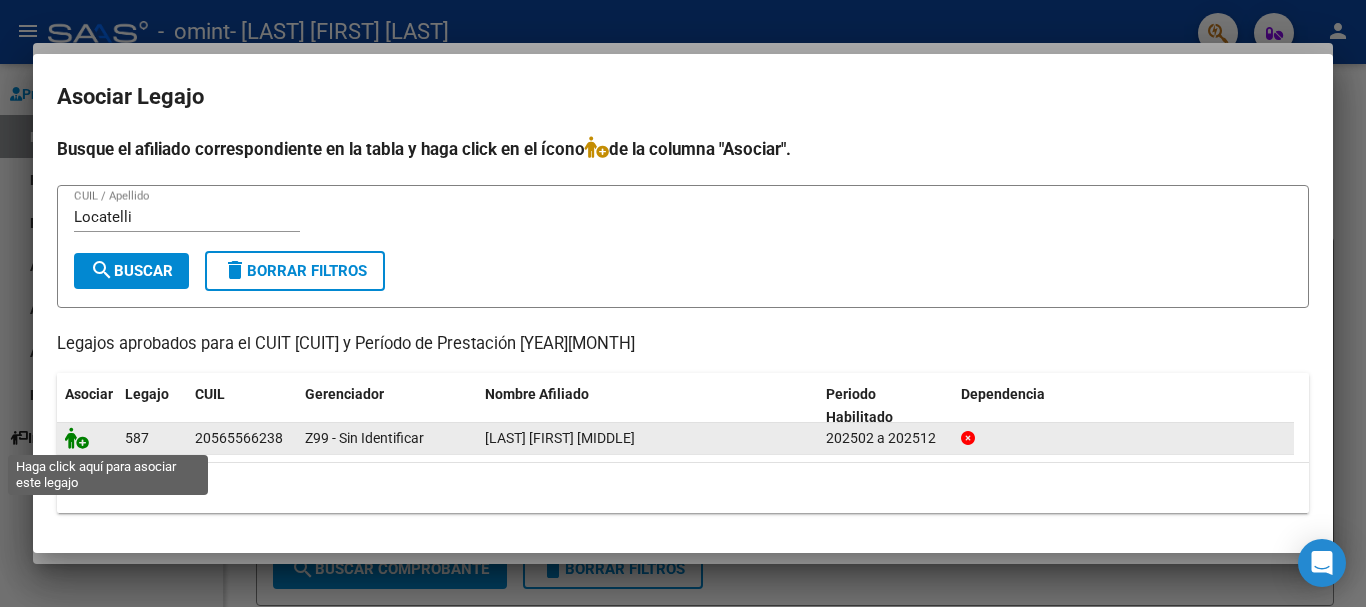 click 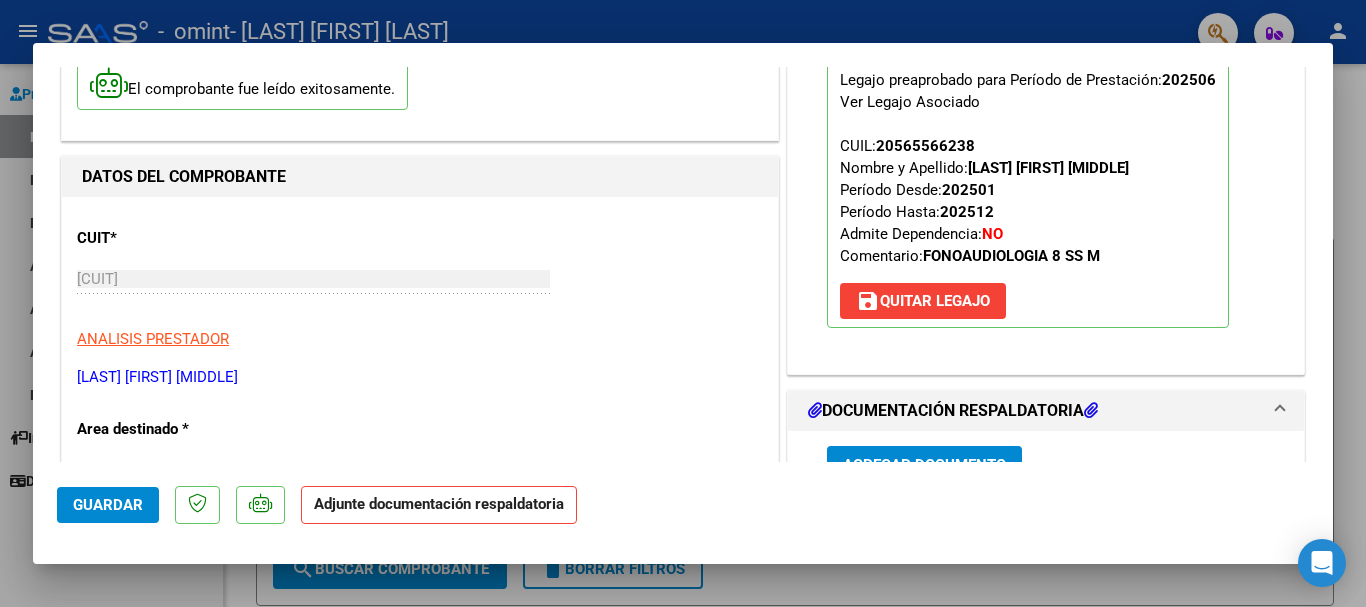 scroll, scrollTop: 194, scrollLeft: 0, axis: vertical 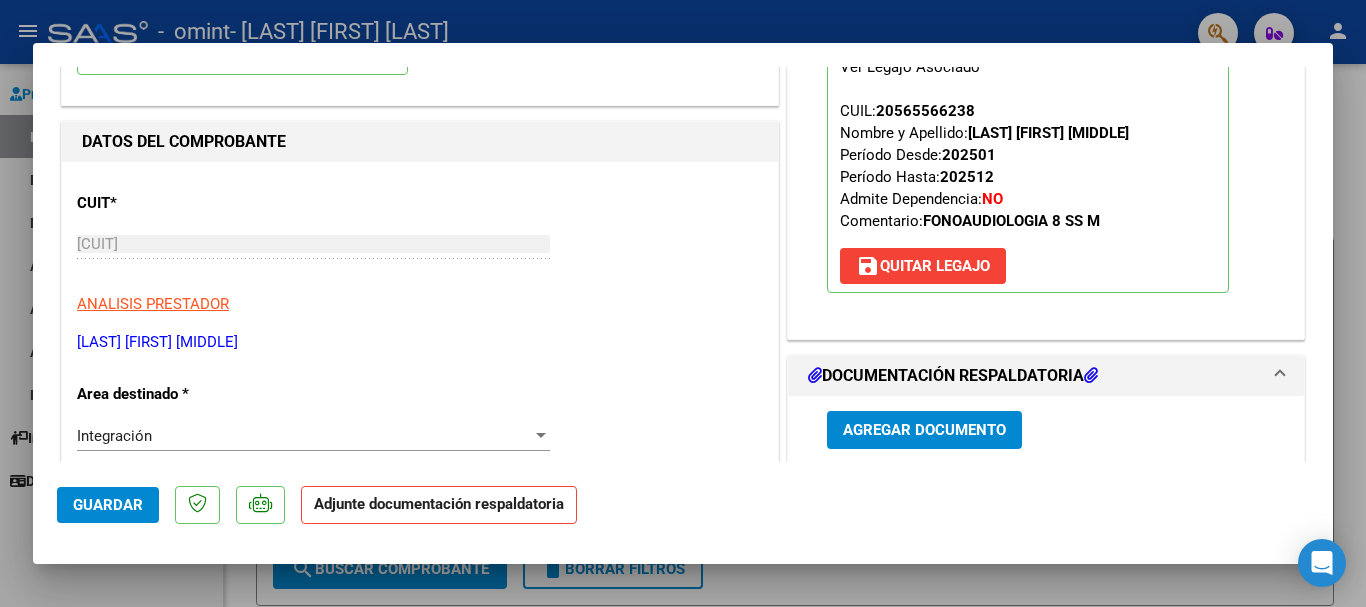 click on "CUIT  *   [CUIT] Ingresar CUIT  ANALISIS PRESTADOR  [LAST] [FIRST]  ARCA Padrón  Area destinado * Integración Seleccionar Area Período de Prestación (Ej: 202305 para Mayo 2023    [YEAR][MONTH] Ingrese el Período de Prestación como indica el ejemplo   Una vez que se asoció a un legajo aprobado no se puede cambiar el período de prestación.   Comprobante Tipo * Factura A Seleccionar Tipo Punto de Venta  *   6 Ingresar el Nro.  Número  *   1025 Ingresar el Nro.  Monto  *   $ 98.964,88 Ingresar el monto  Fecha del Cpbt.  *   [YEAR]-[MONTH]-[DAY] Ingresar la fecha  CAE / CAEA (no ingrese CAI)    75323535257285 Ingresar el CAE o CAEA (no ingrese CAI)  Fecha de Vencimiento    [YEAR]-[MONTH]-[DAY] Ingresar la fecha  Ref. Externa    Ingresar la ref.  N° Liquidación    Ingresar el N° Liquidación" at bounding box center (420, 910) 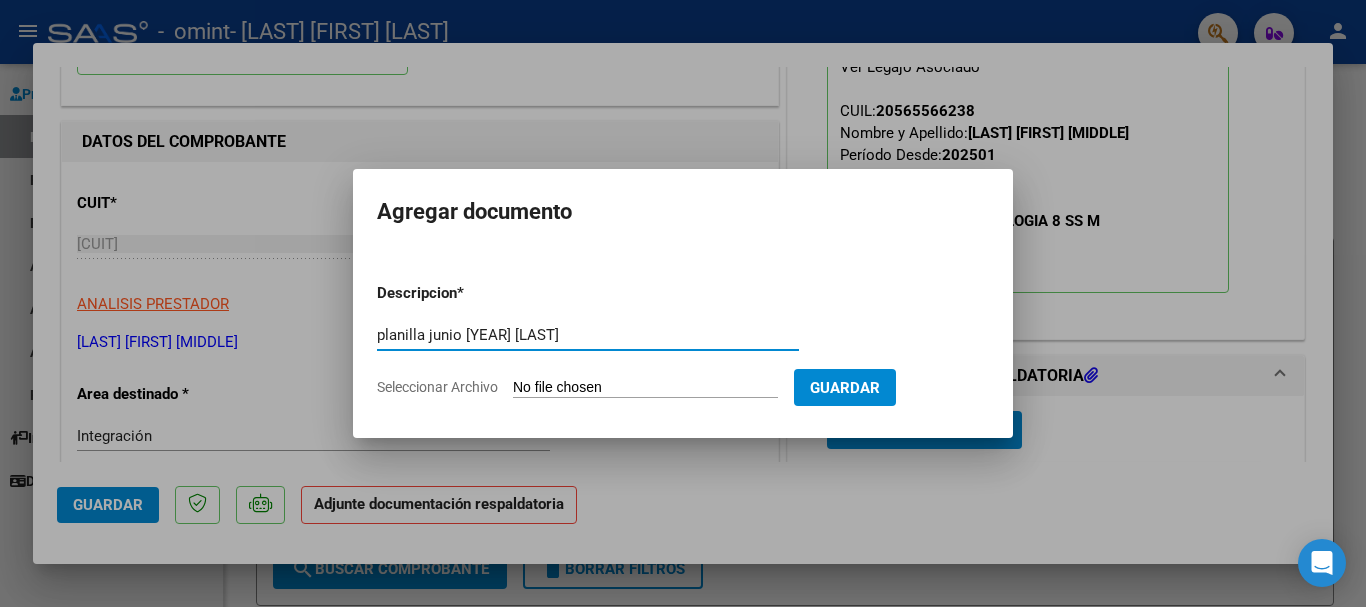 type on "planilla junio [YEAR] [LAST]" 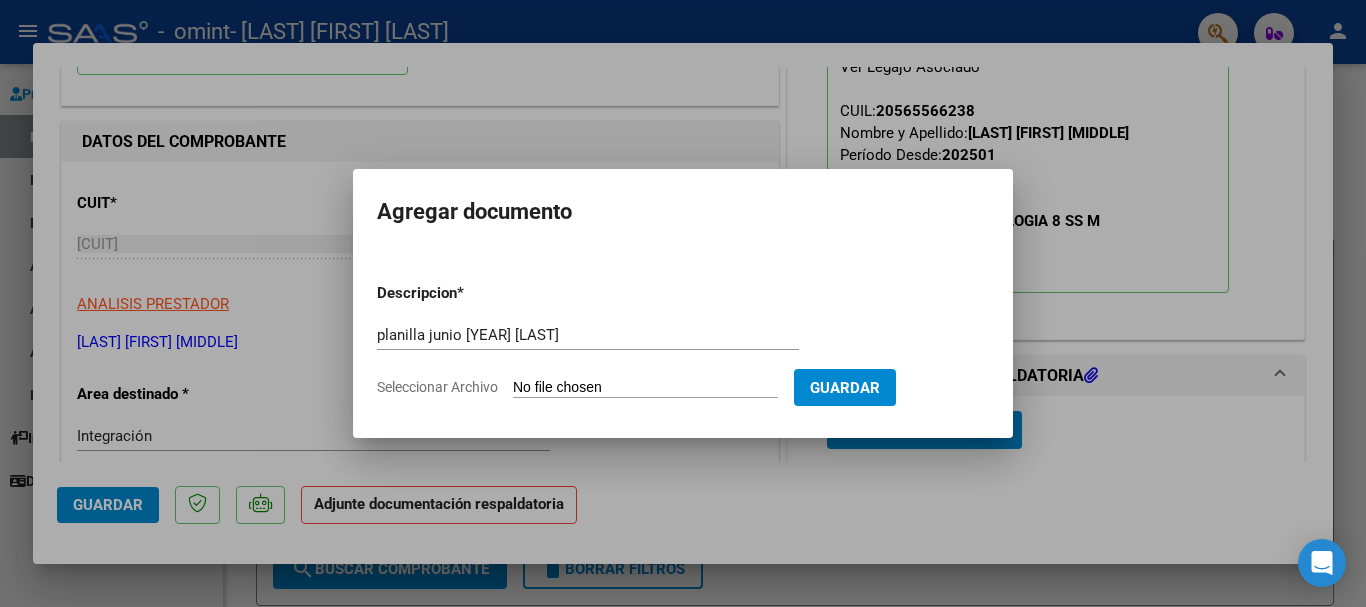 click on "Seleccionar Archivo" 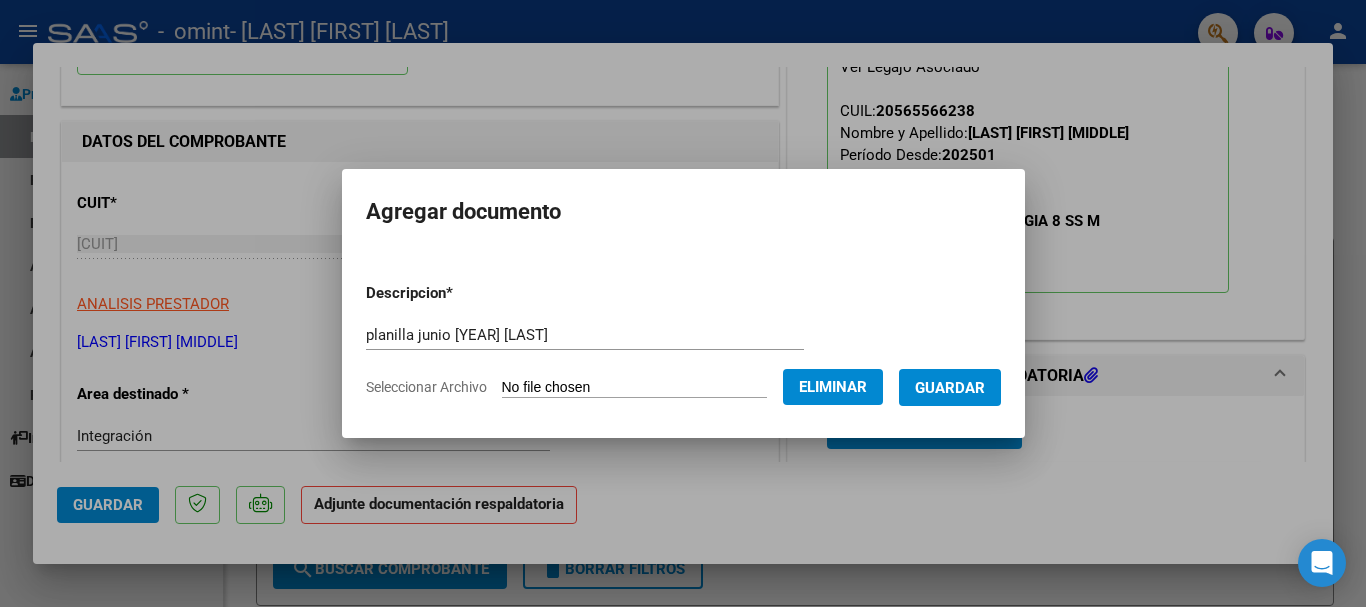 click on "Guardar" at bounding box center [950, 388] 